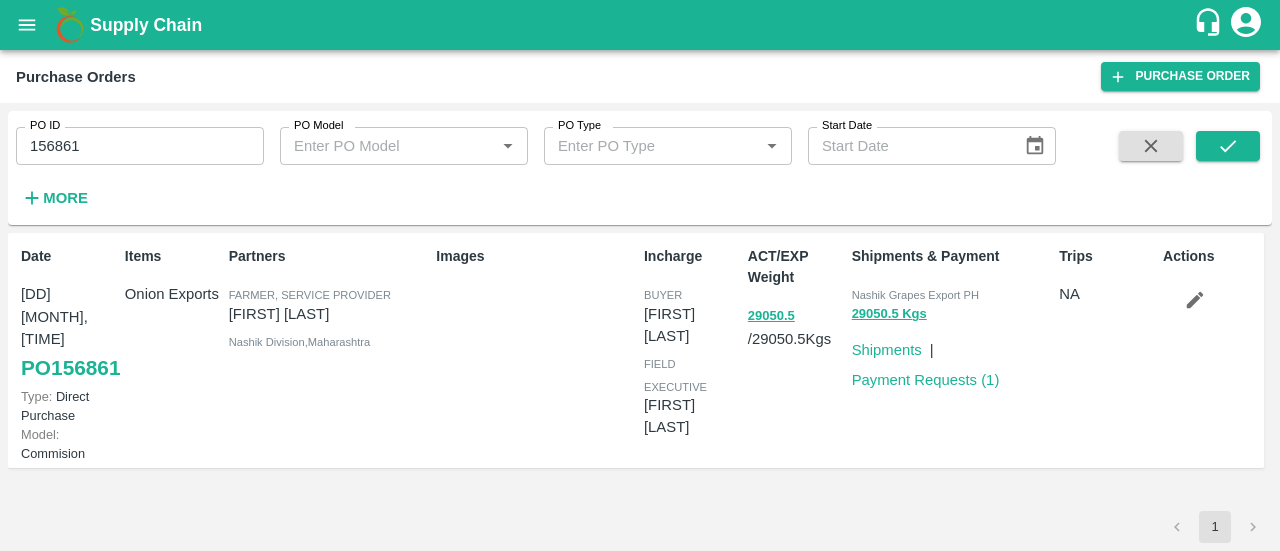 scroll, scrollTop: 0, scrollLeft: 0, axis: both 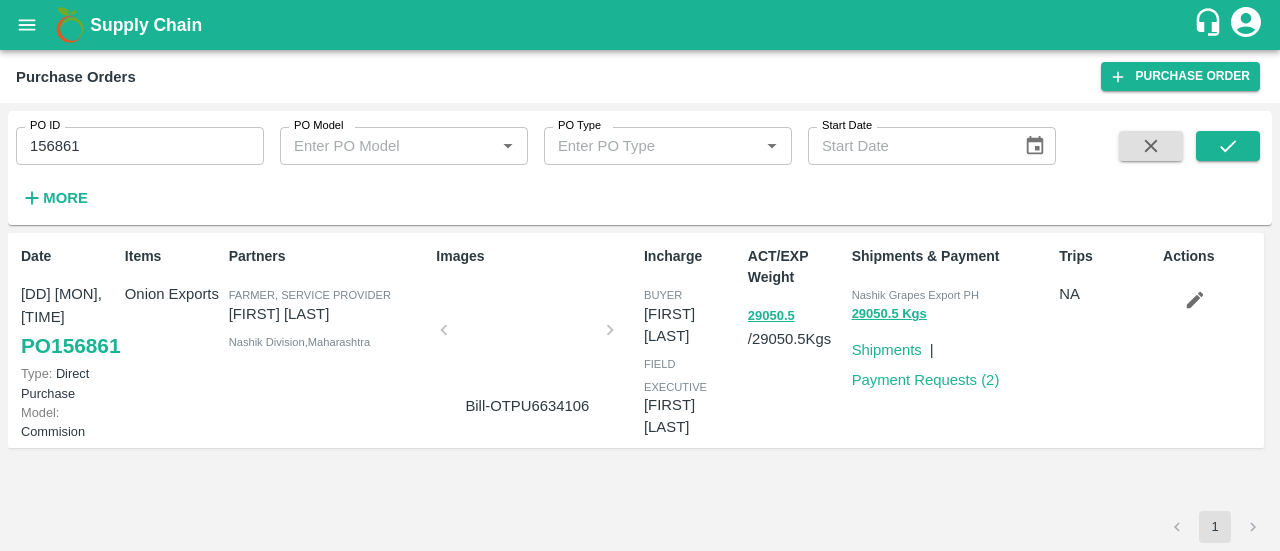 click on "156861" at bounding box center (140, 146) 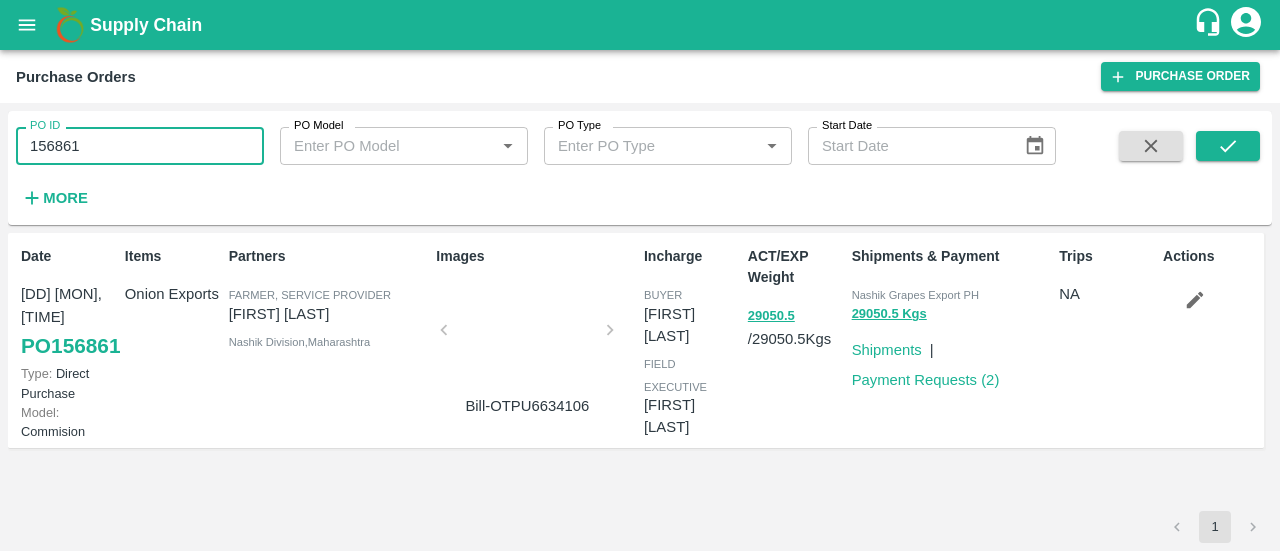 click on "156861" at bounding box center [140, 146] 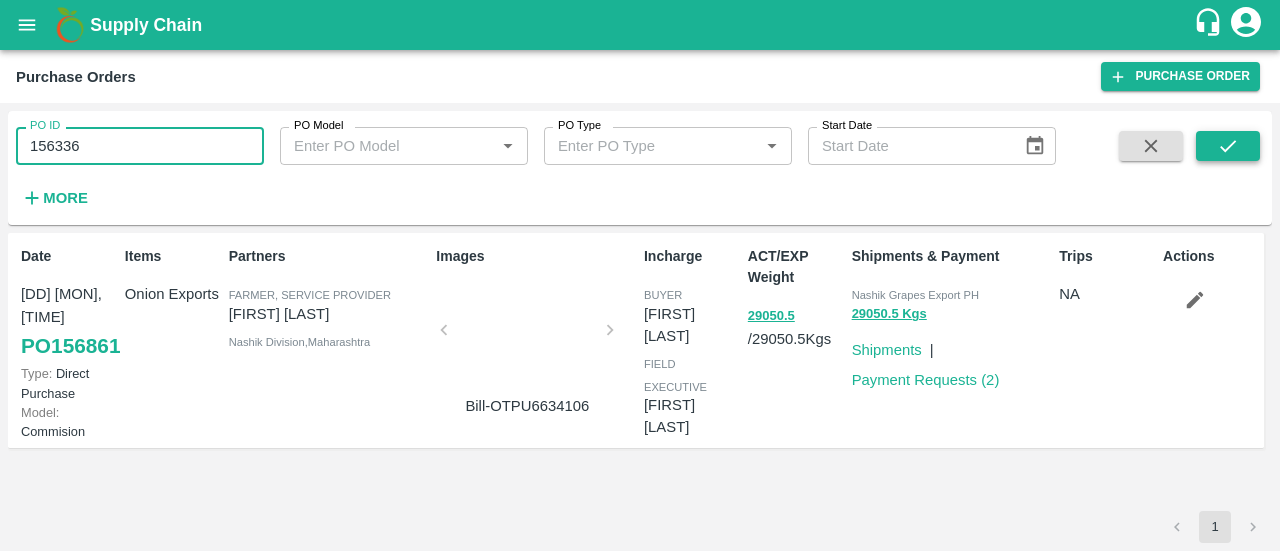 type on "156336" 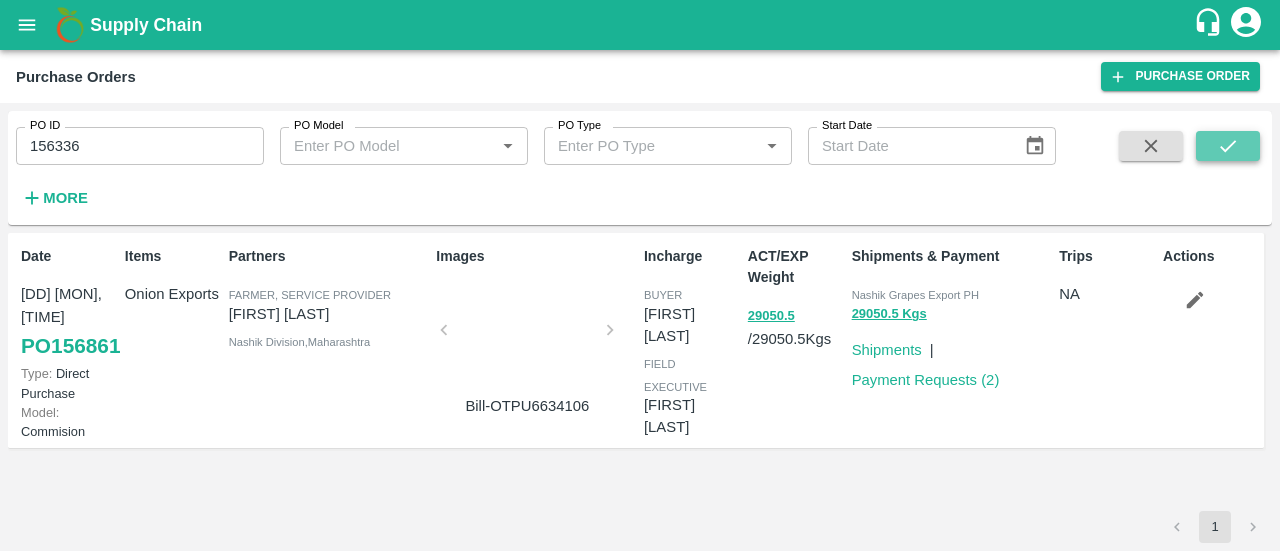 click 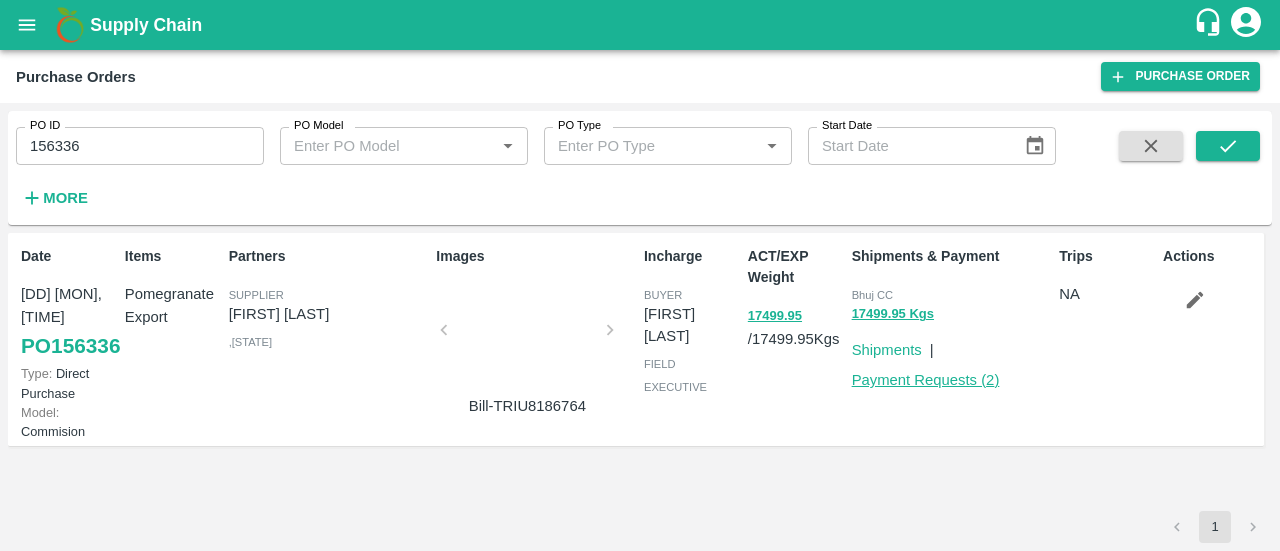 click on "Payment Requests ( 2 )" at bounding box center [926, 380] 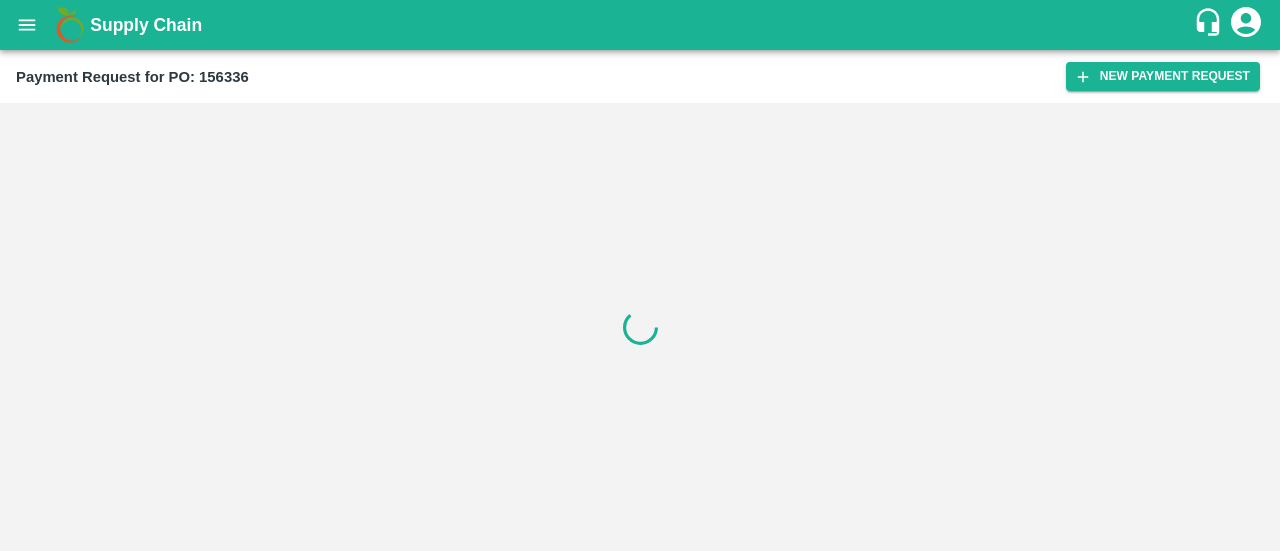 scroll, scrollTop: 0, scrollLeft: 0, axis: both 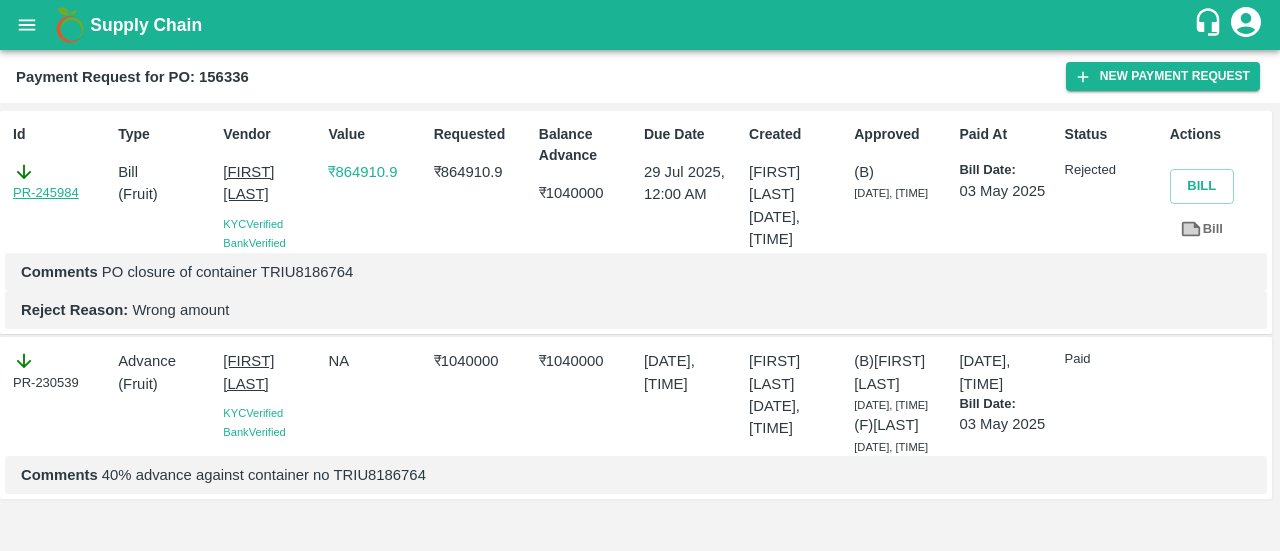 click on "PR-245984" at bounding box center [46, 193] 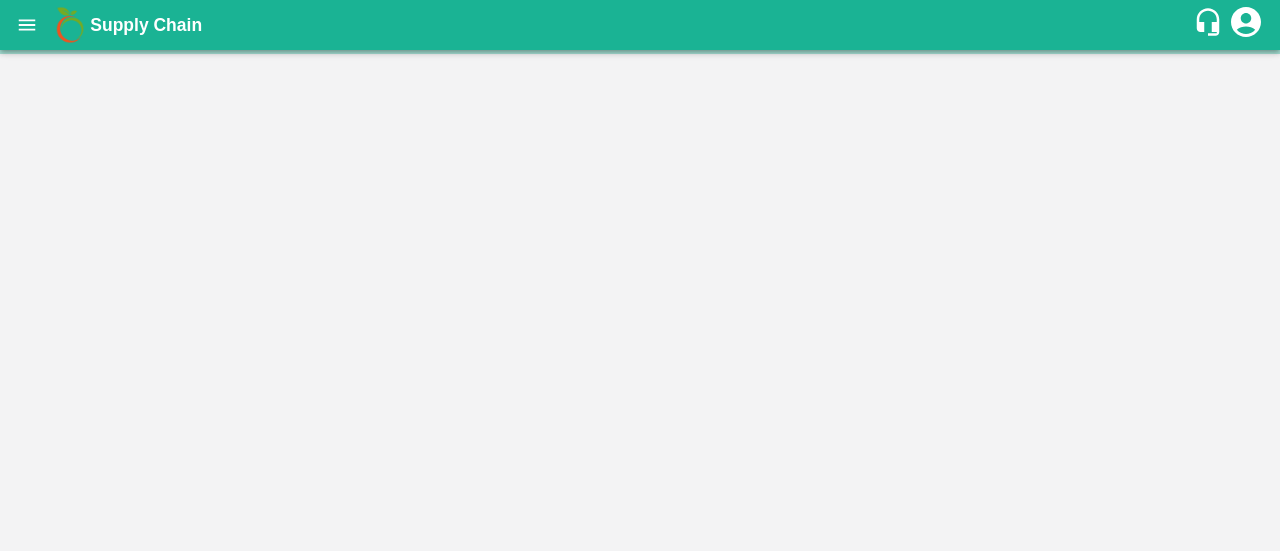 scroll, scrollTop: 0, scrollLeft: 0, axis: both 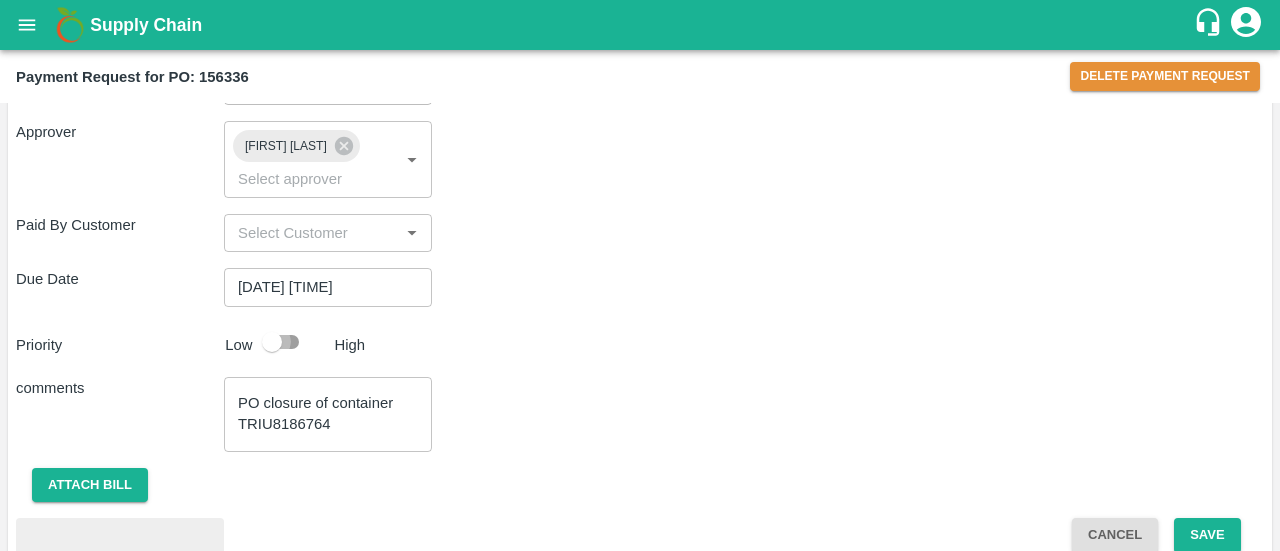 click at bounding box center [272, 342] 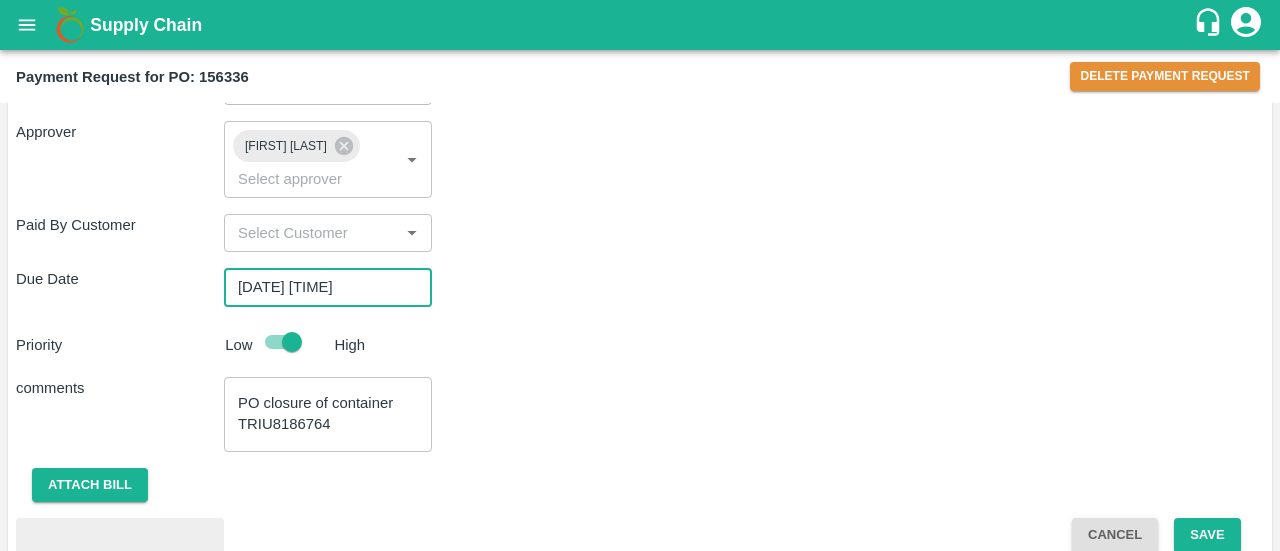 click on "[DATE] [TIME]" at bounding box center [321, 287] 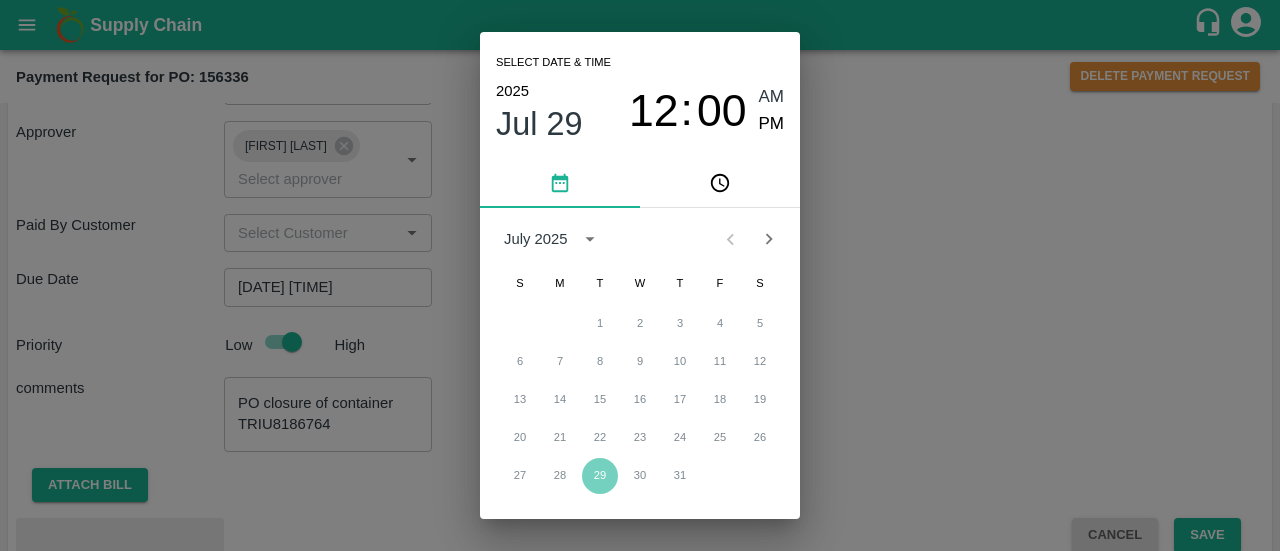 click on "27 28 29 30 31" at bounding box center (640, 476) 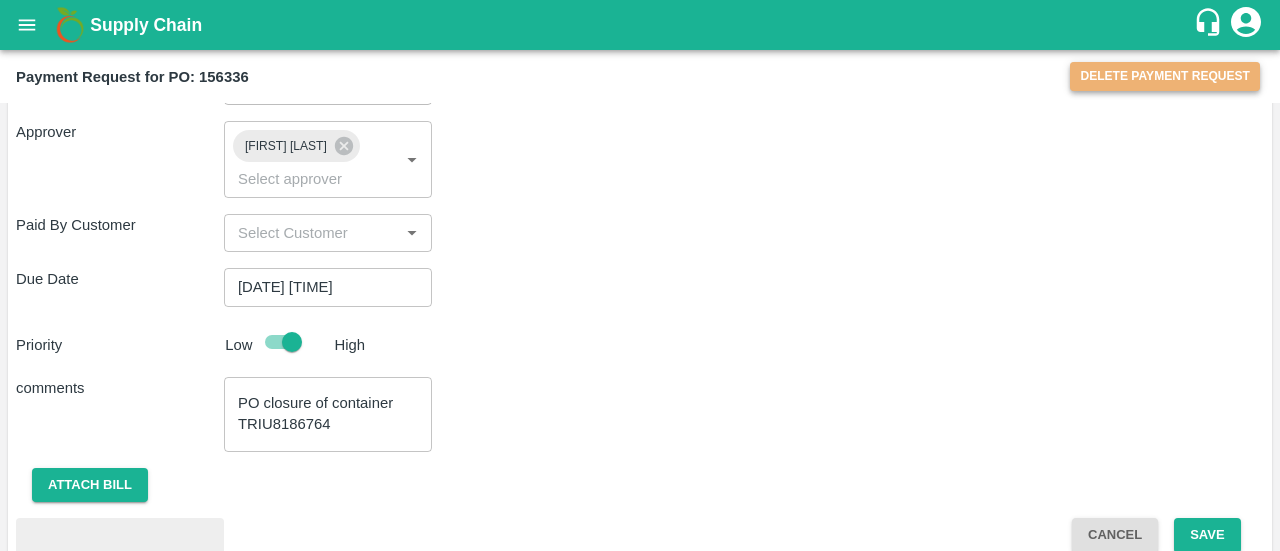 click on "Delete Payment Request" at bounding box center (1165, 76) 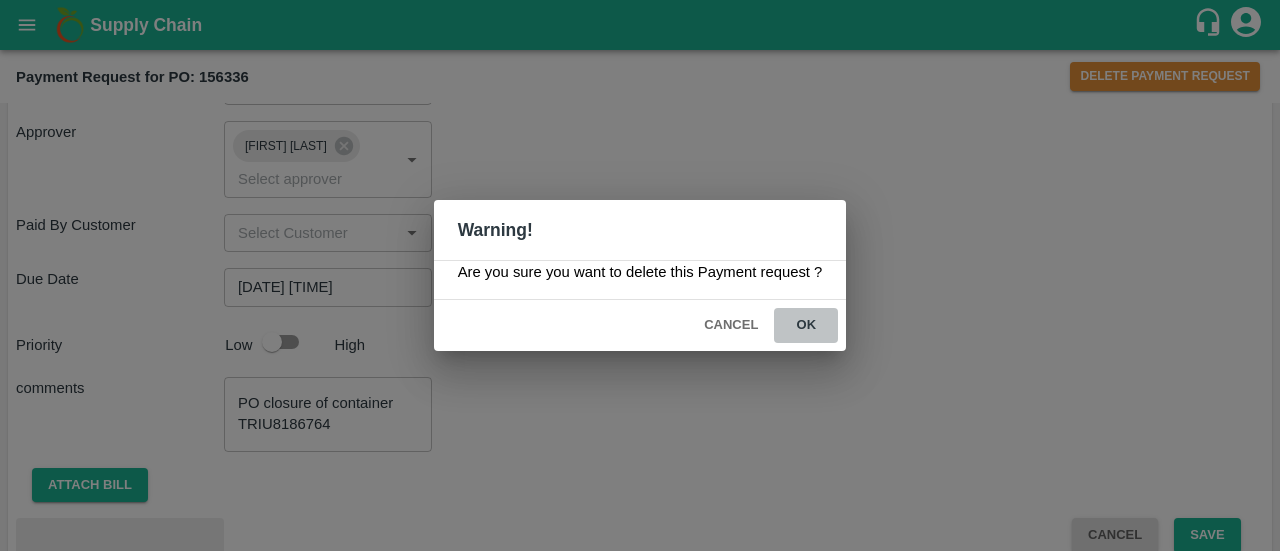 click on "ok" at bounding box center (806, 325) 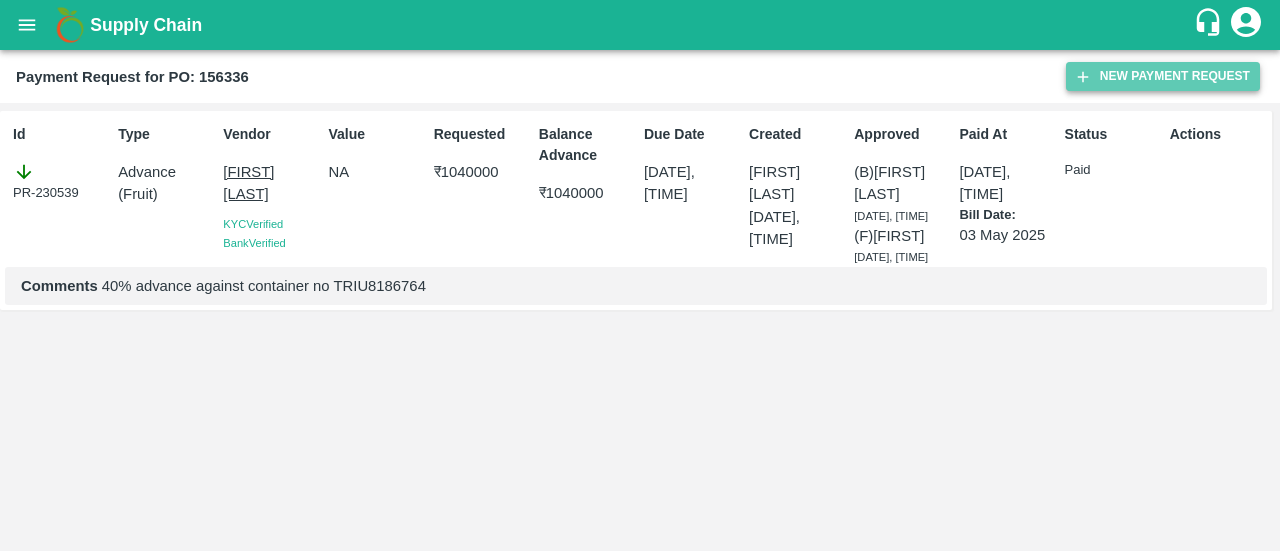 click on "New Payment Request" at bounding box center (1163, 76) 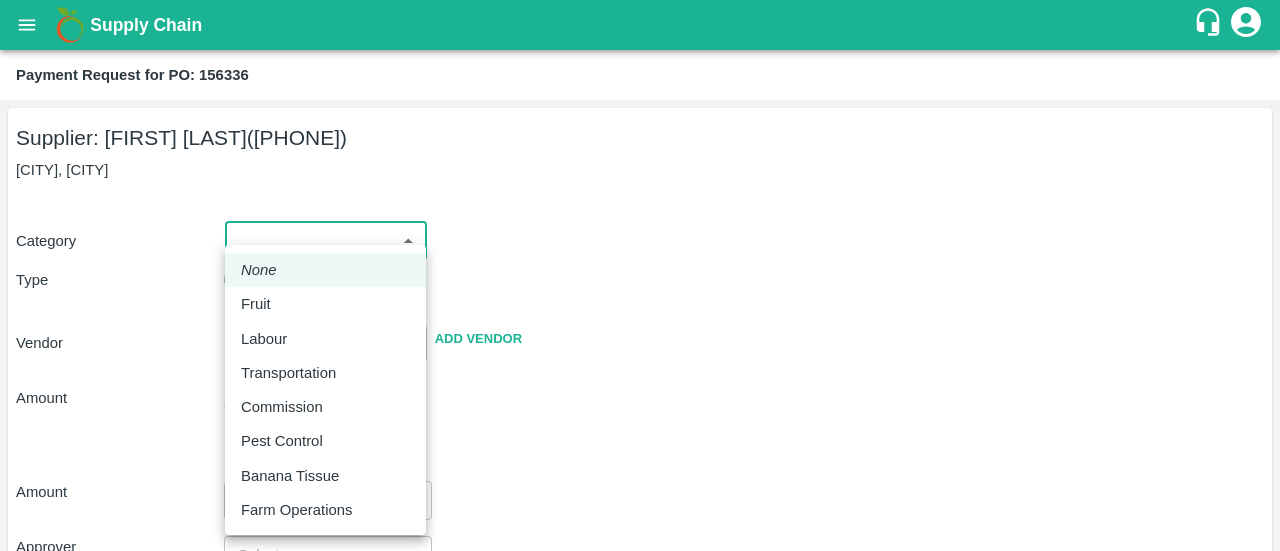 click on "Supply Chain Payment Request for PO: 156336 Supplier:    Dinesh jagdale  (8975504030) Bhujj, Kachchh Category ​ ​ Type Advance Bill Vendor ​ Add Vendor Amount Total value Per Kg ​ Amount ​ Approver ​ Due Date ​  Priority  Low  High Comment x ​ Attach bill Cancel Save FruitX Rohru Mandi FruitX Oddi Mandi FruitX Jeewana Mandi 23-24 Freshmax warehouse Nashik Grapes Export PH DMP Raj Agro industries PH Amrut Jadhav Logout None Fruit Labour Transportation Commission Pest Control Banana Tissue Farm Operations" at bounding box center (640, 275) 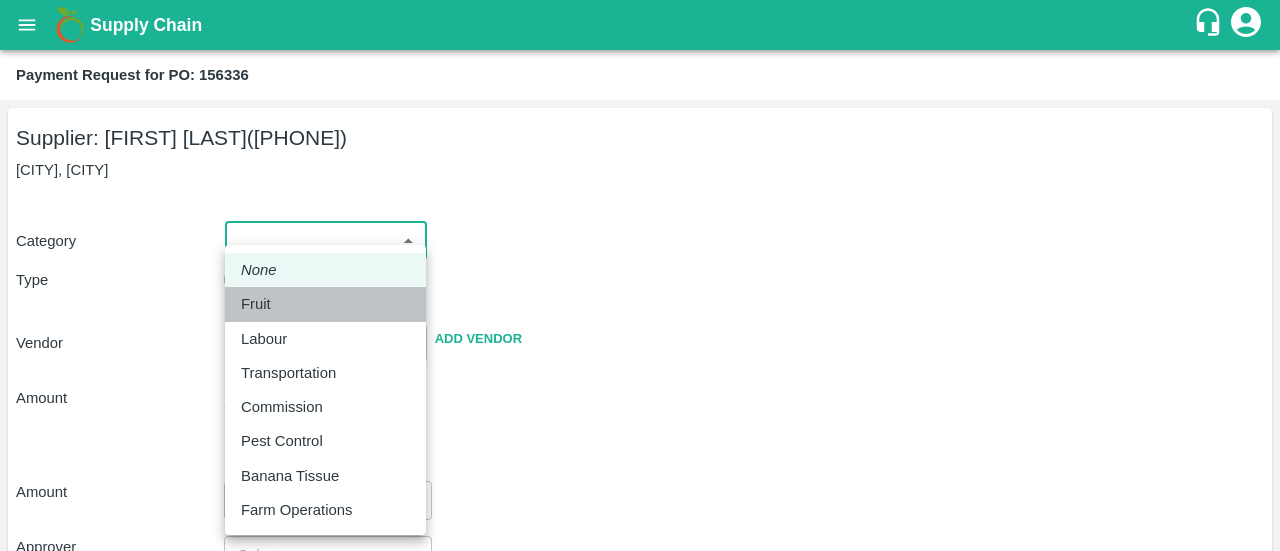 click on "Fruit" at bounding box center [325, 304] 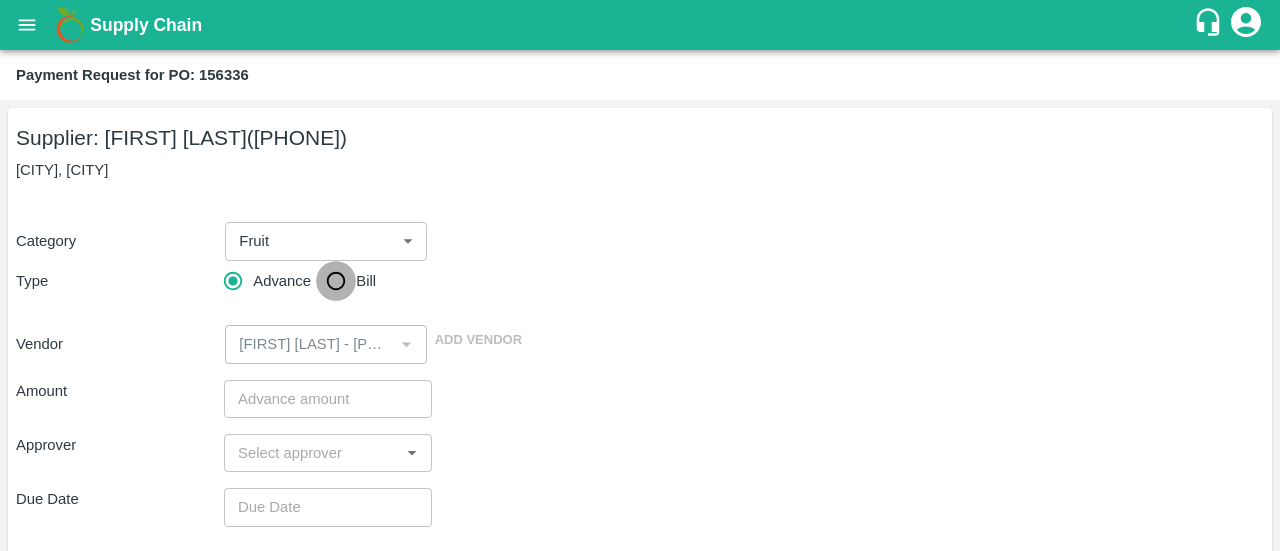 click on "Bill" at bounding box center (336, 281) 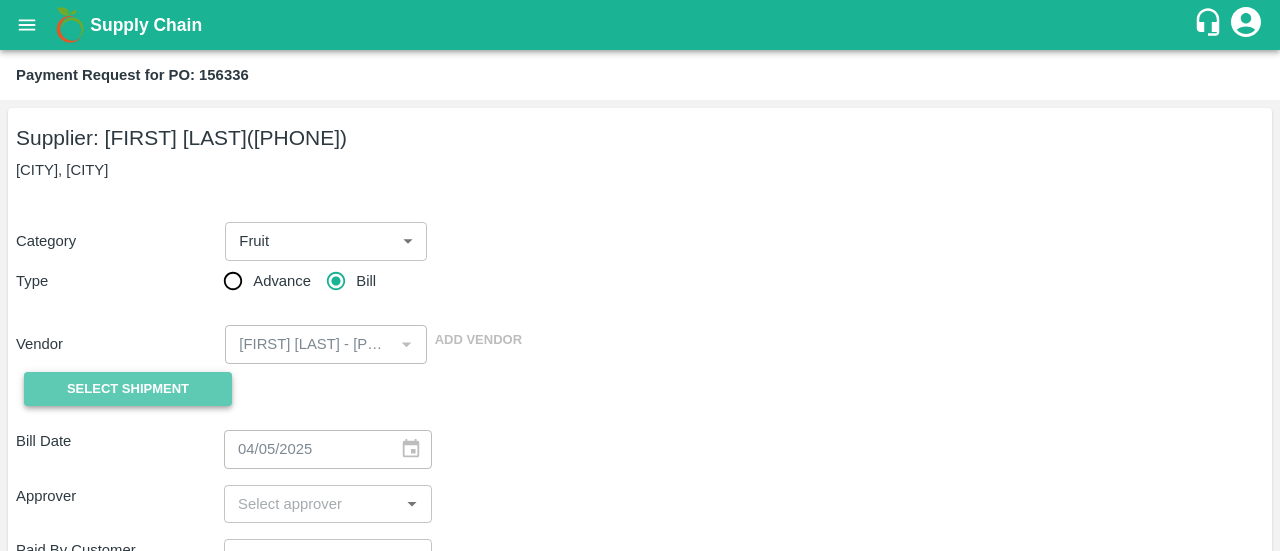 click on "Select Shipment" at bounding box center (128, 389) 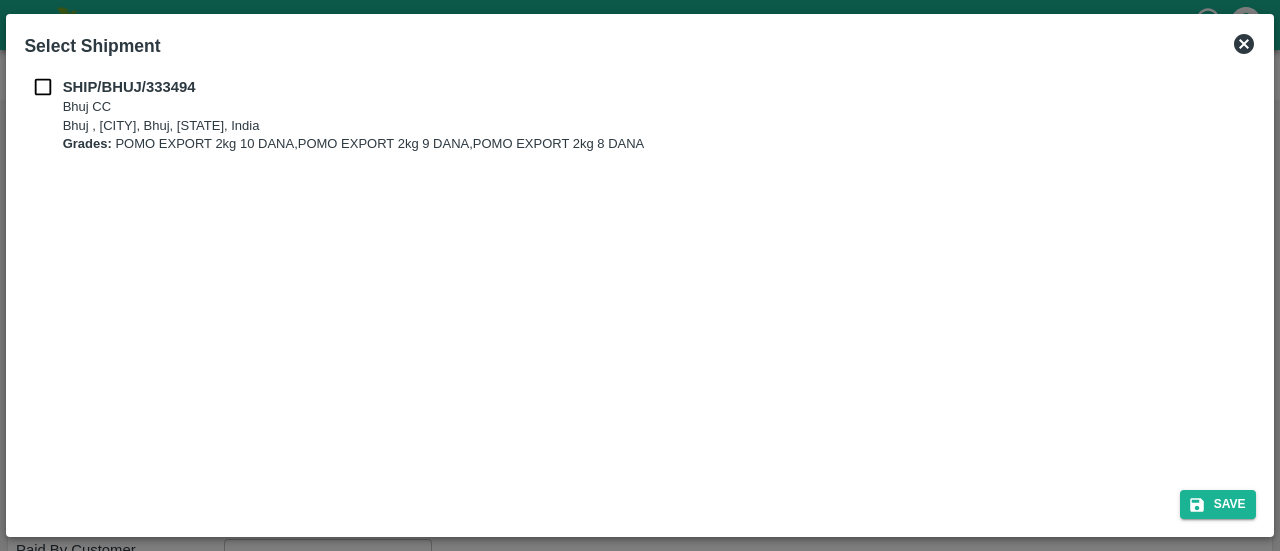 click on "SHIP/BHUJ/333494 Bhuj CC Bhuj , Kutch, Bhuj, Gujarat, India Grades:   POMO EXPORT 2kg 10 DANA,POMO EXPORT 2kg 9 DANA,POMO EXPORT 2kg 8 DANA" at bounding box center (639, 115) 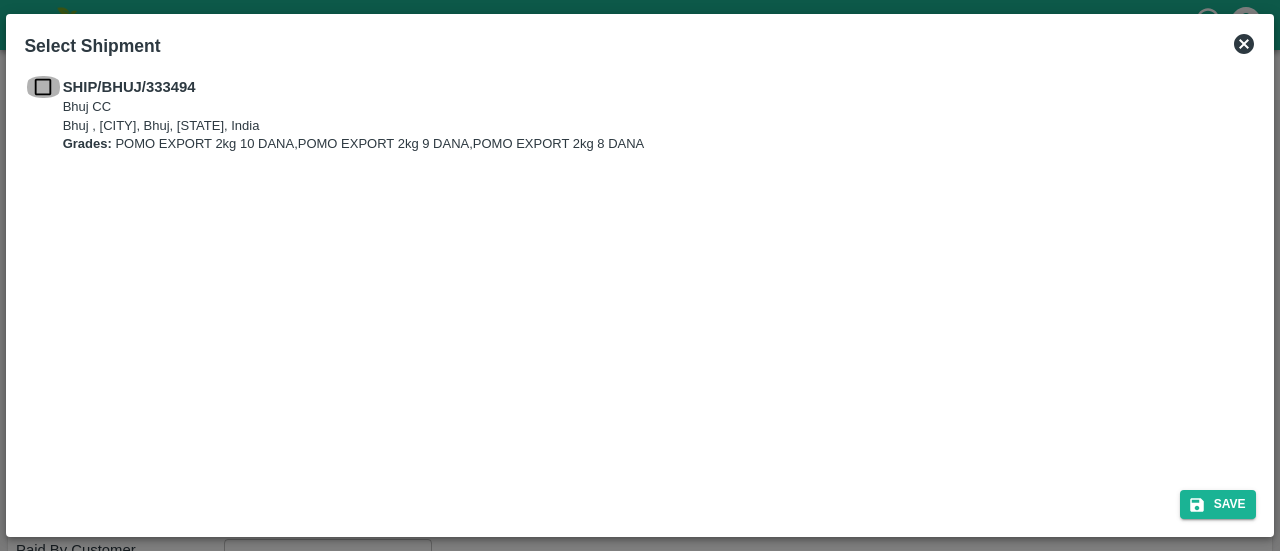 click at bounding box center [43, 87] 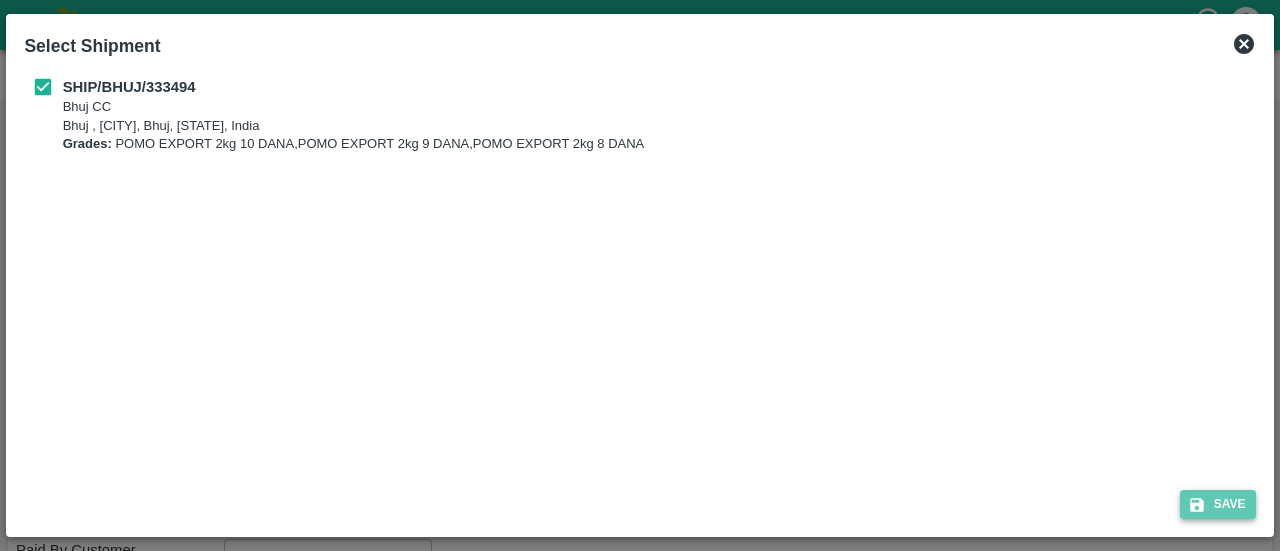 click 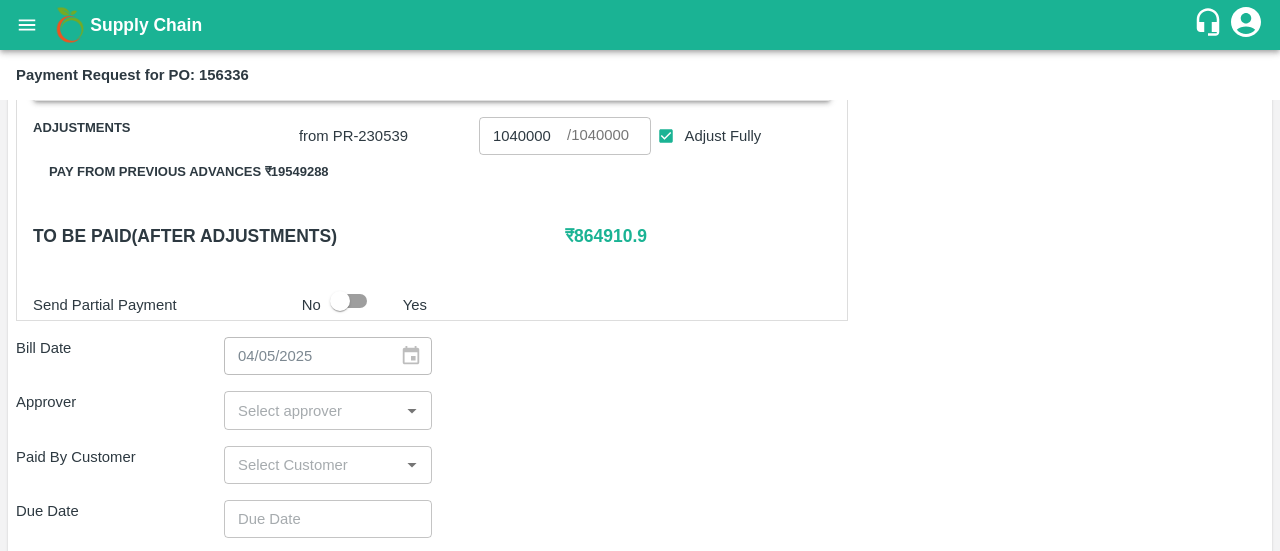 scroll, scrollTop: 544, scrollLeft: 0, axis: vertical 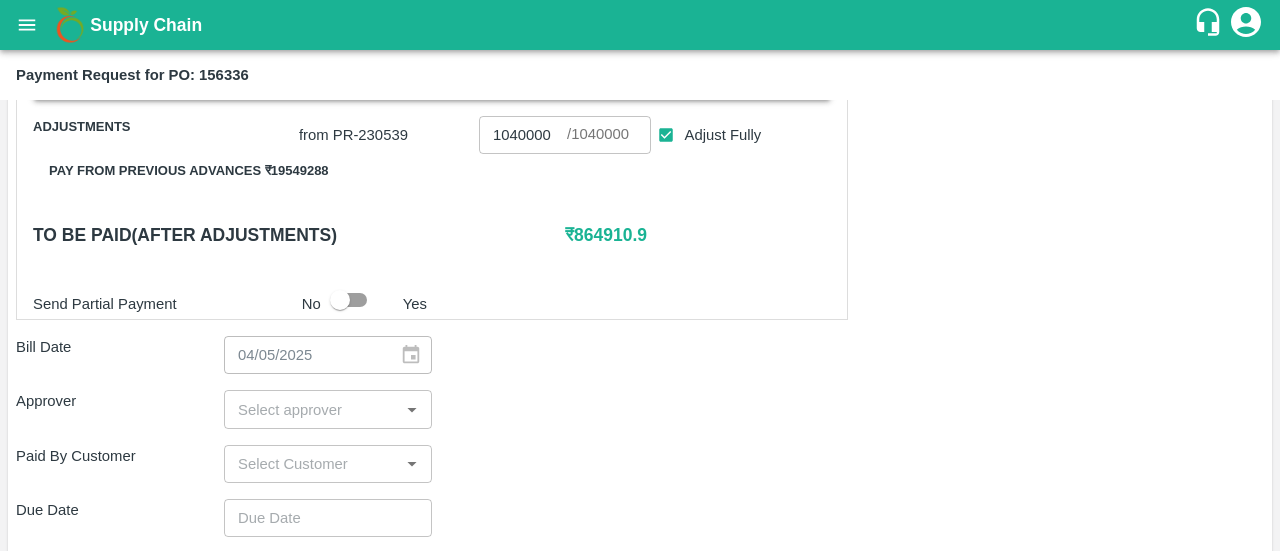 click at bounding box center [311, 409] 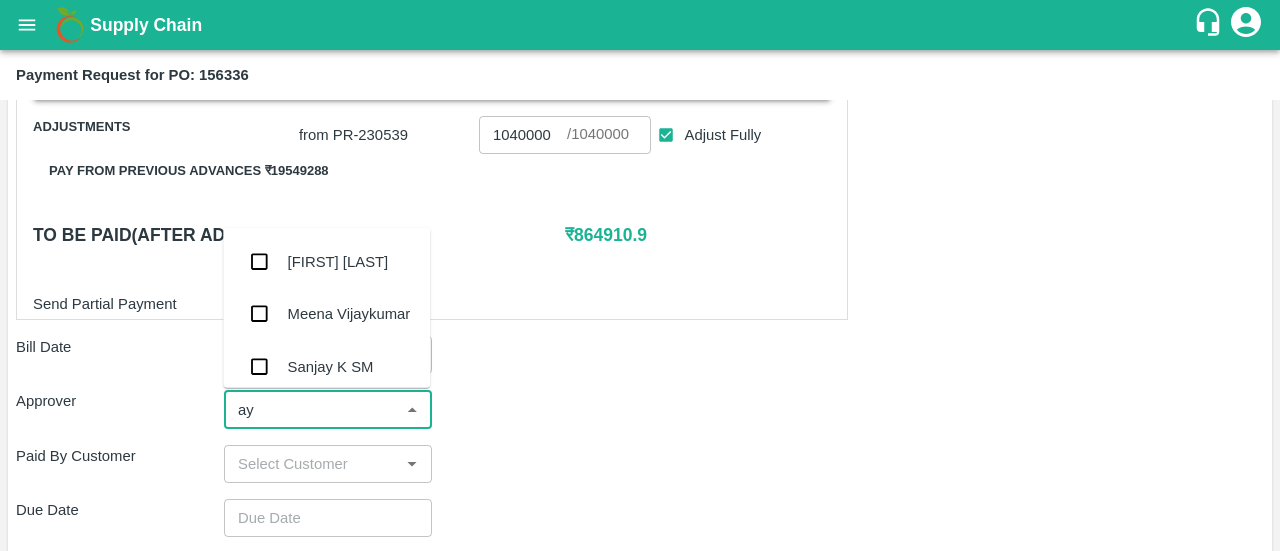 type on "ayu" 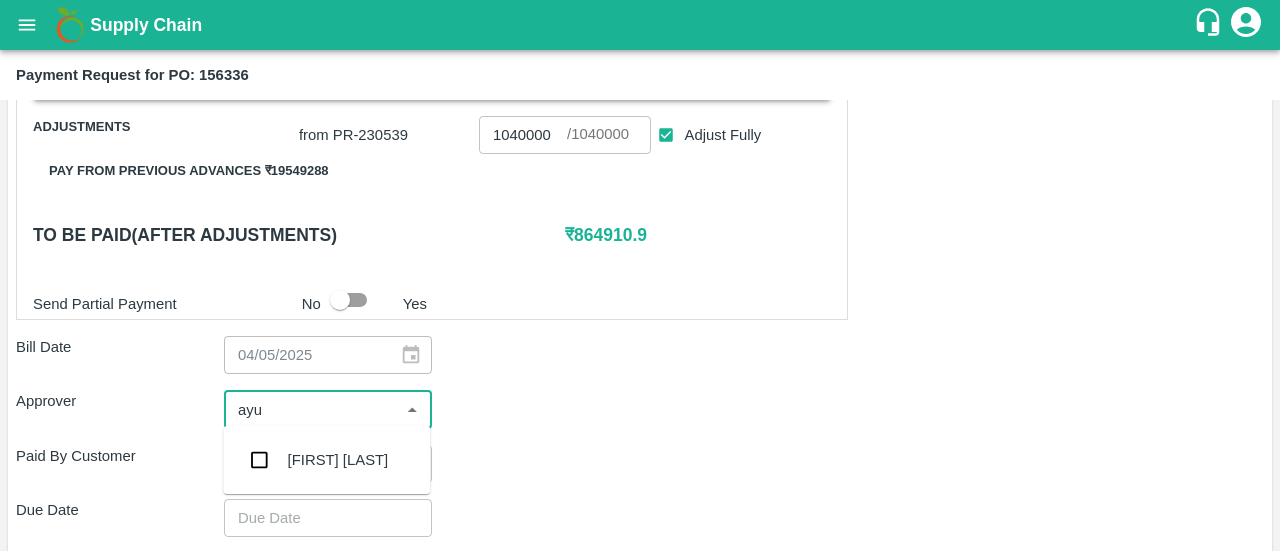 click at bounding box center [259, 460] 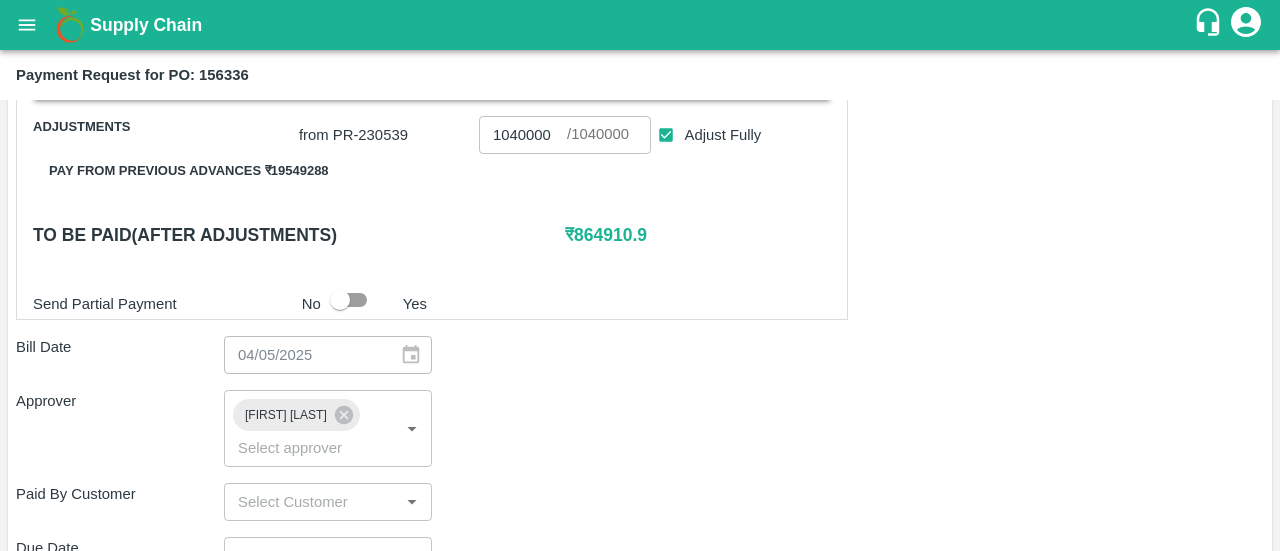 click on "Approver [FIRST] [LAST] ​" at bounding box center (640, 428) 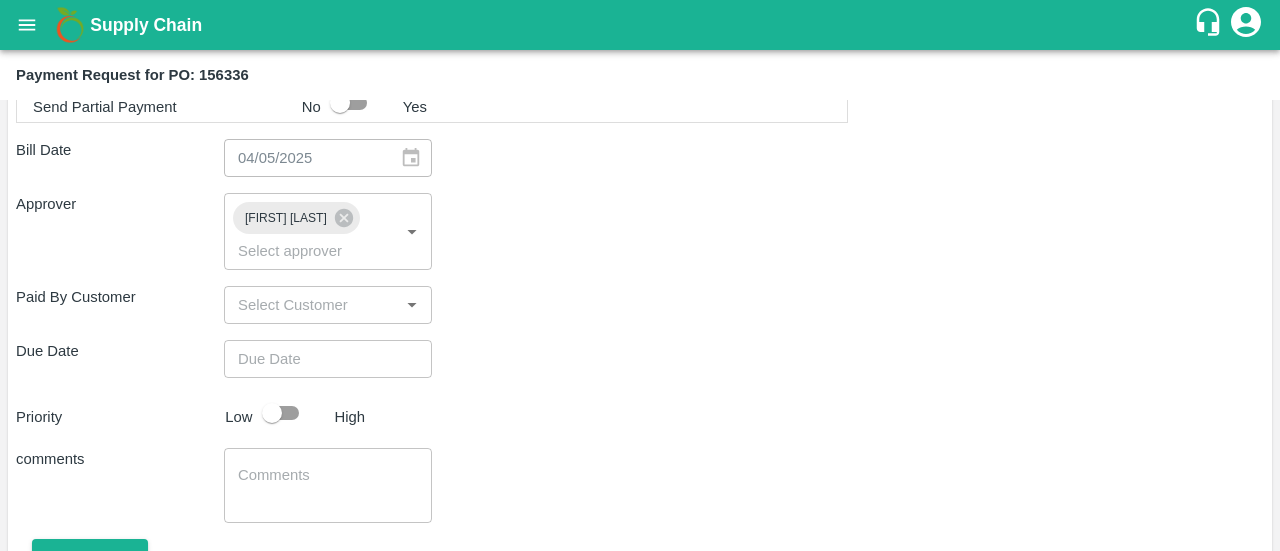 scroll, scrollTop: 744, scrollLeft: 0, axis: vertical 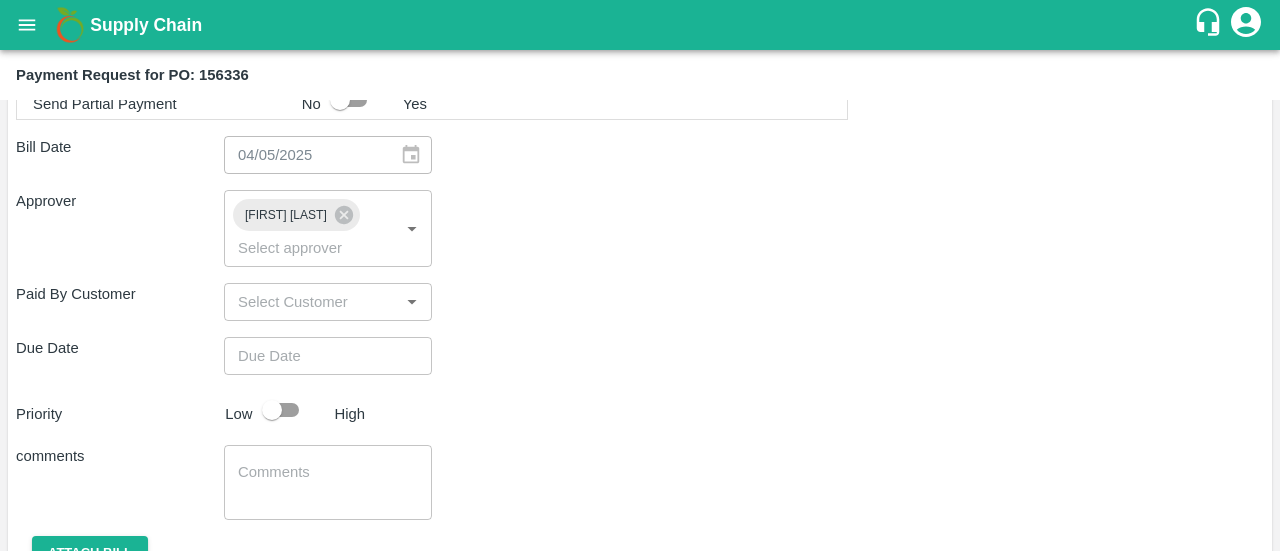 type on "DD/MM/YYYY hh:mm aa" 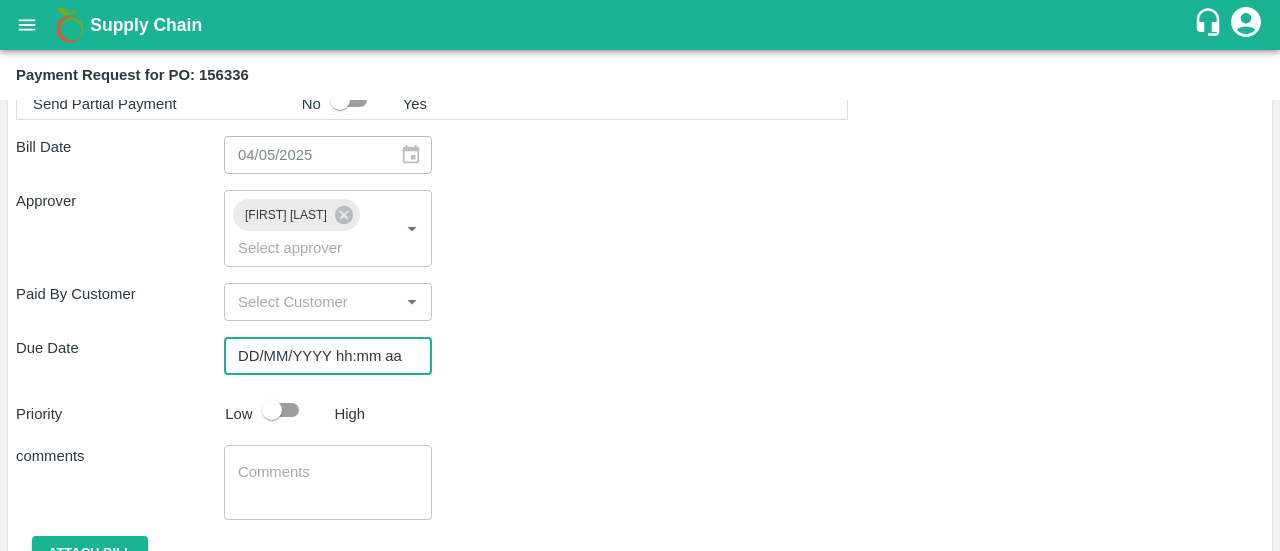 click on "DD/MM/YYYY hh:mm aa" at bounding box center (321, 356) 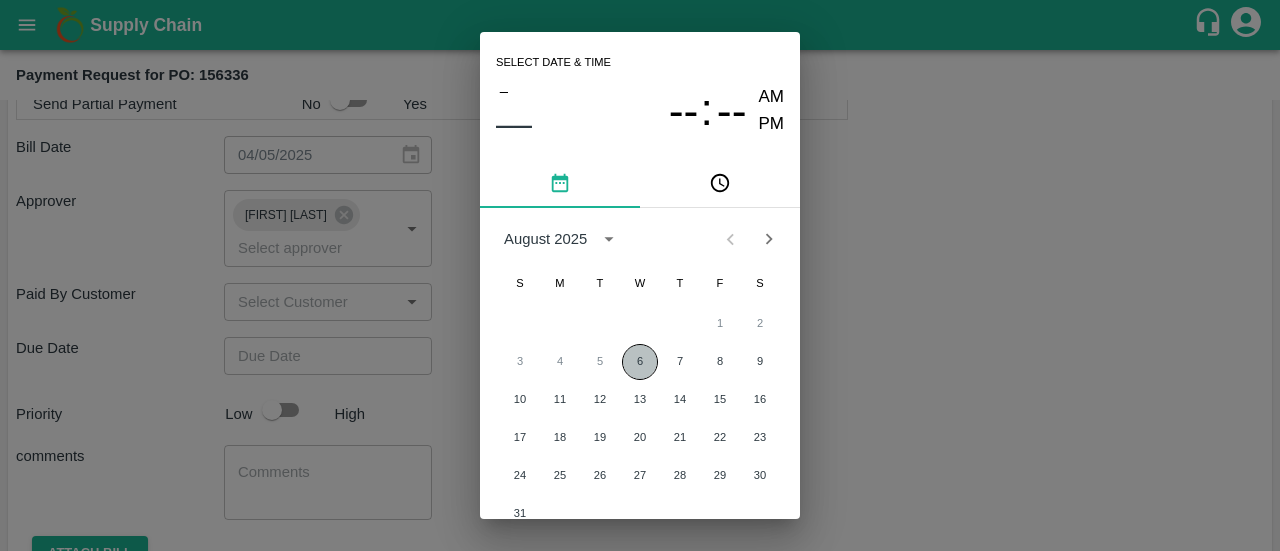 click on "6" at bounding box center (640, 362) 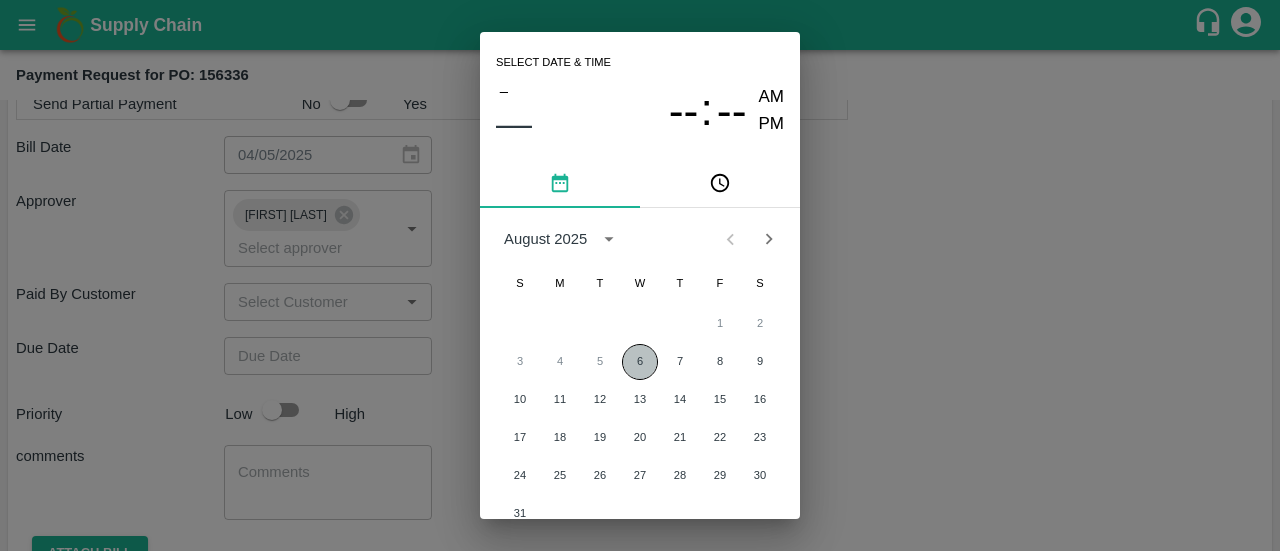 type on "06/08/2025 12:00 AM" 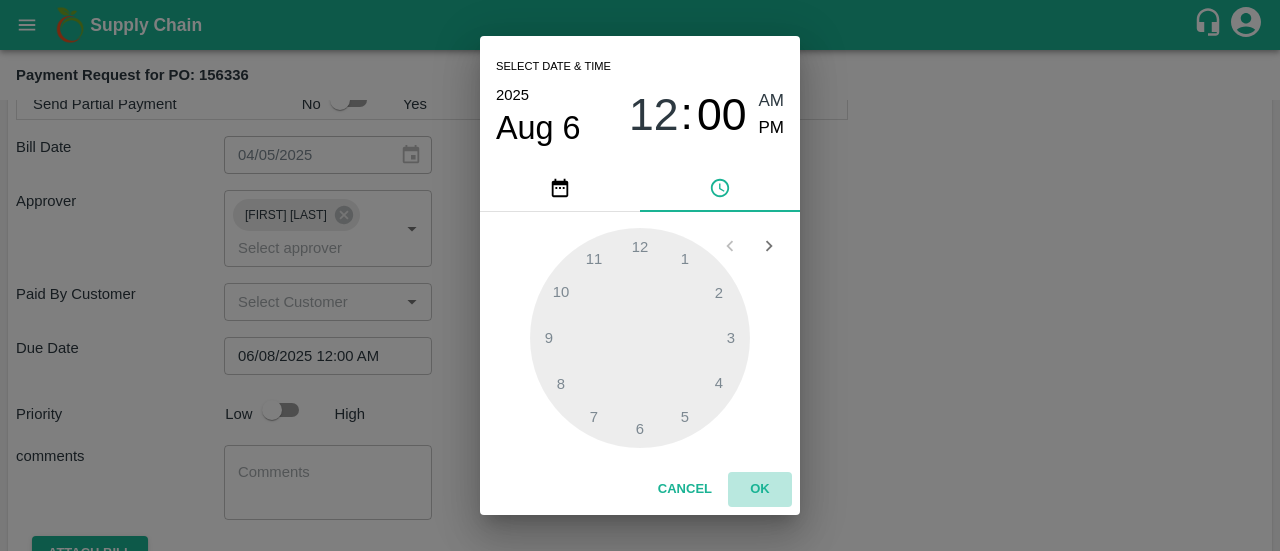 click on "OK" at bounding box center (760, 489) 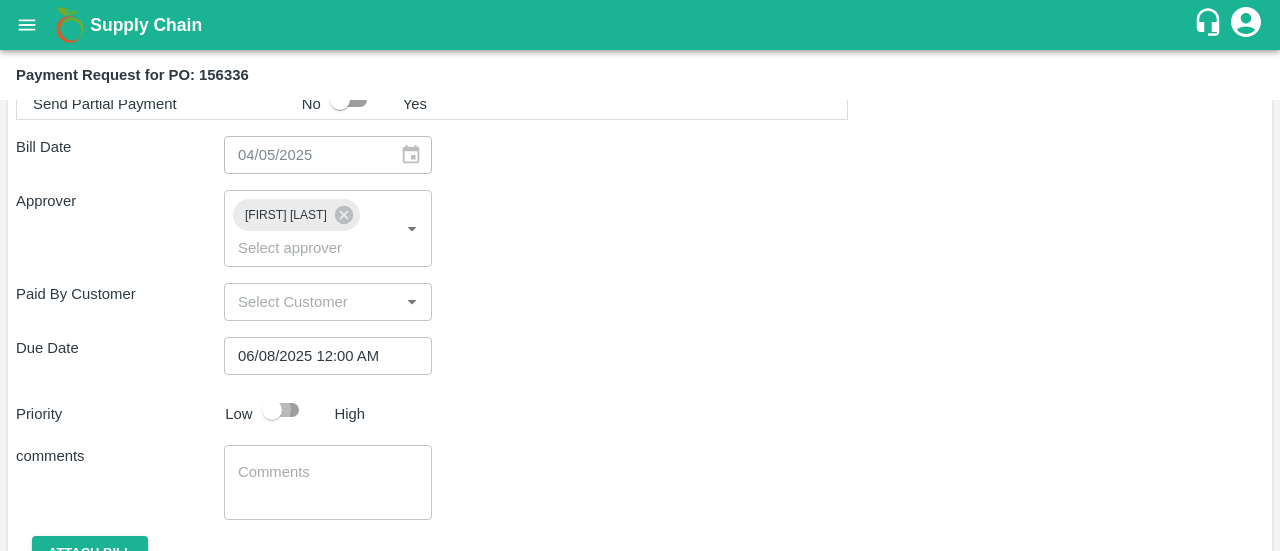 click at bounding box center (272, 410) 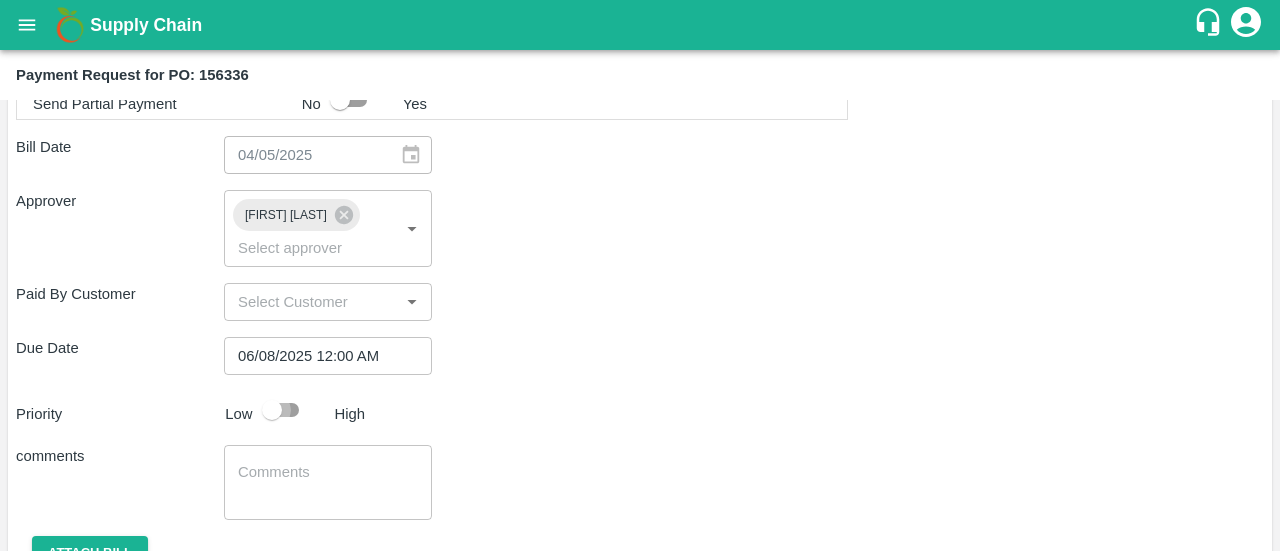 checkbox on "true" 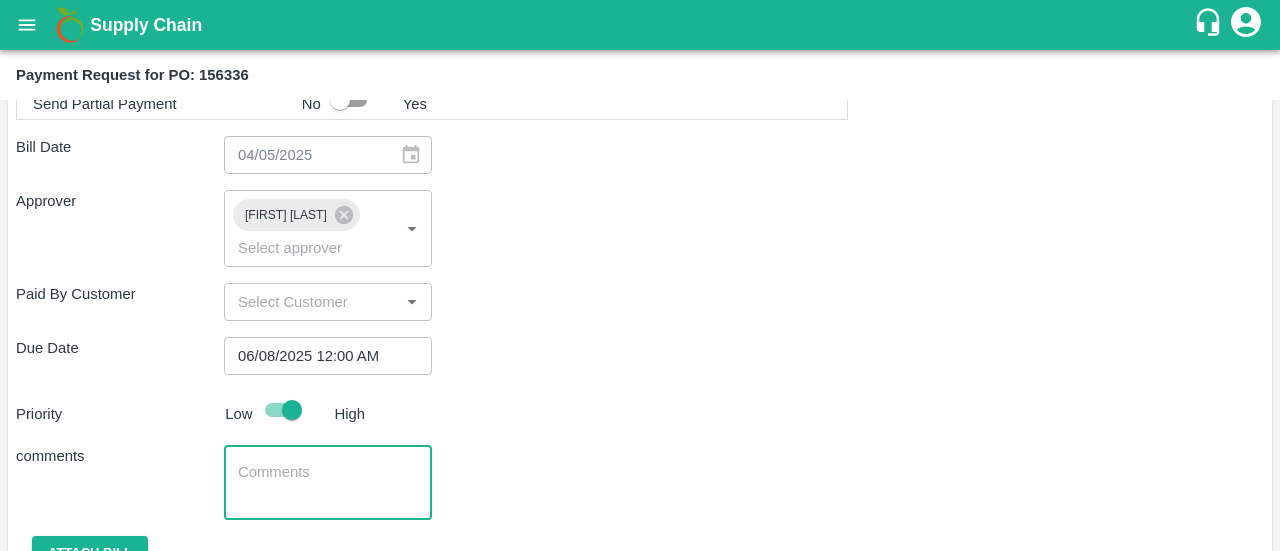 click at bounding box center [328, 483] 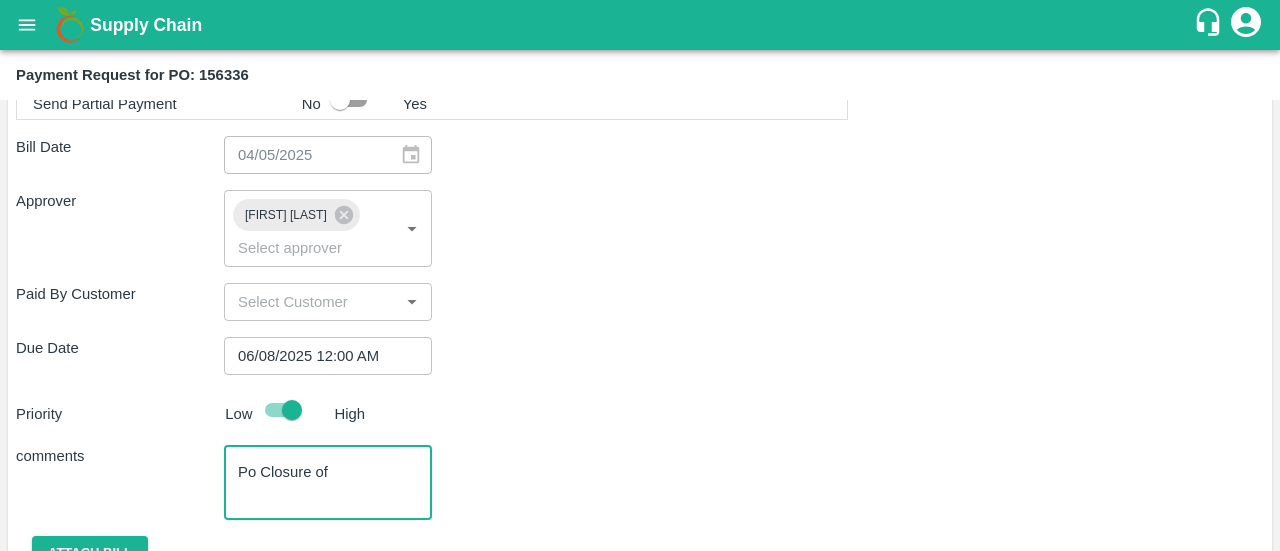 click on "Po Closure of  x ​" at bounding box center (328, 482) 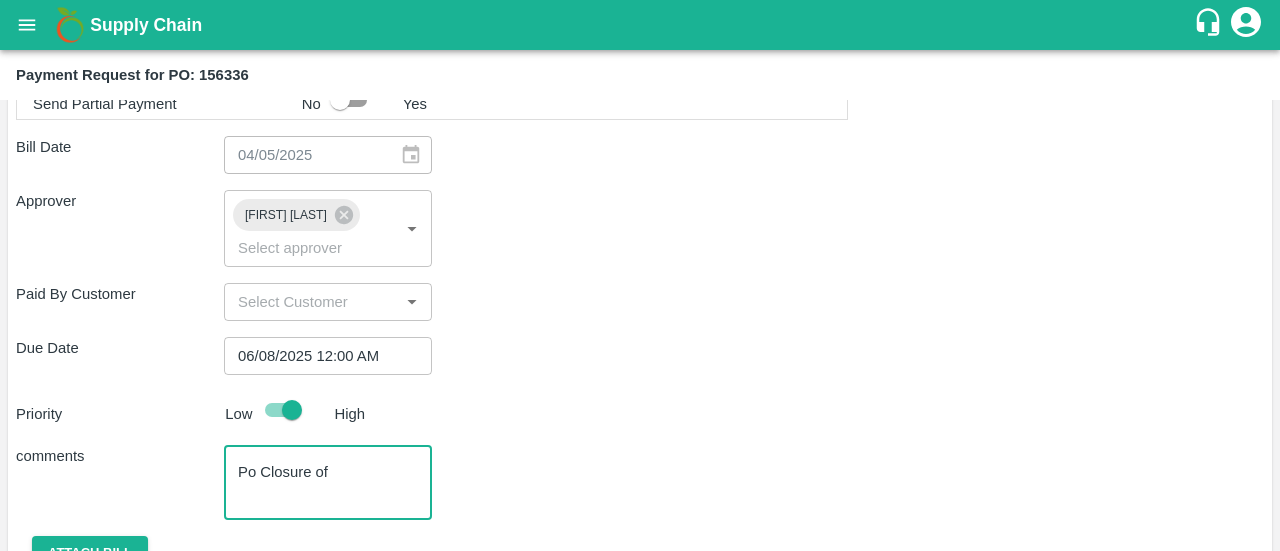 paste on "TRIU8186764" 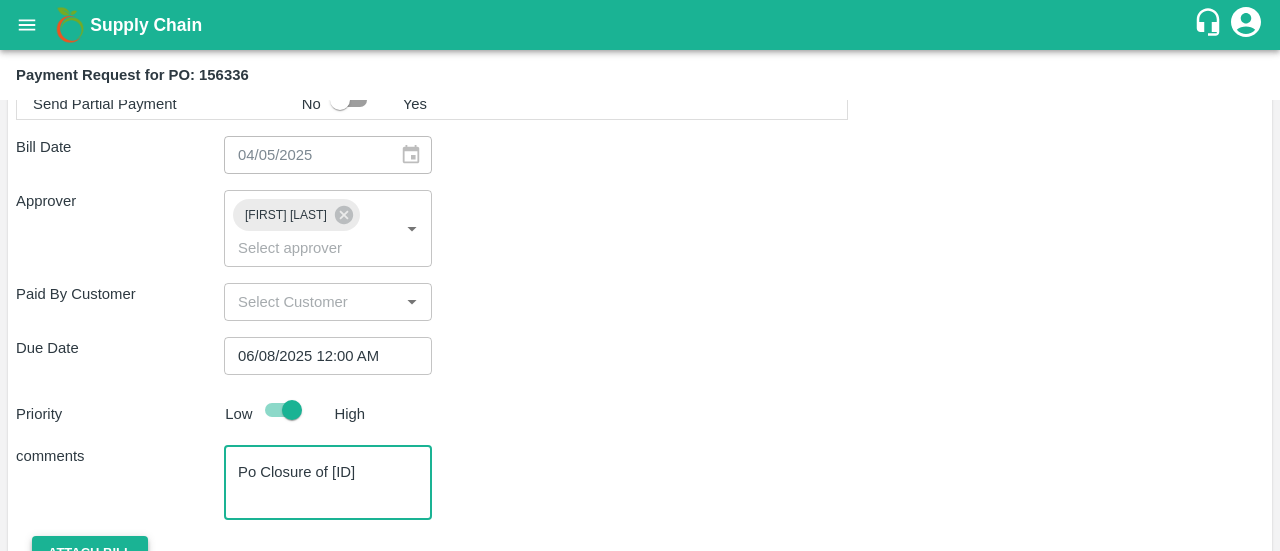 type on "Po Closure of TRIU8186764" 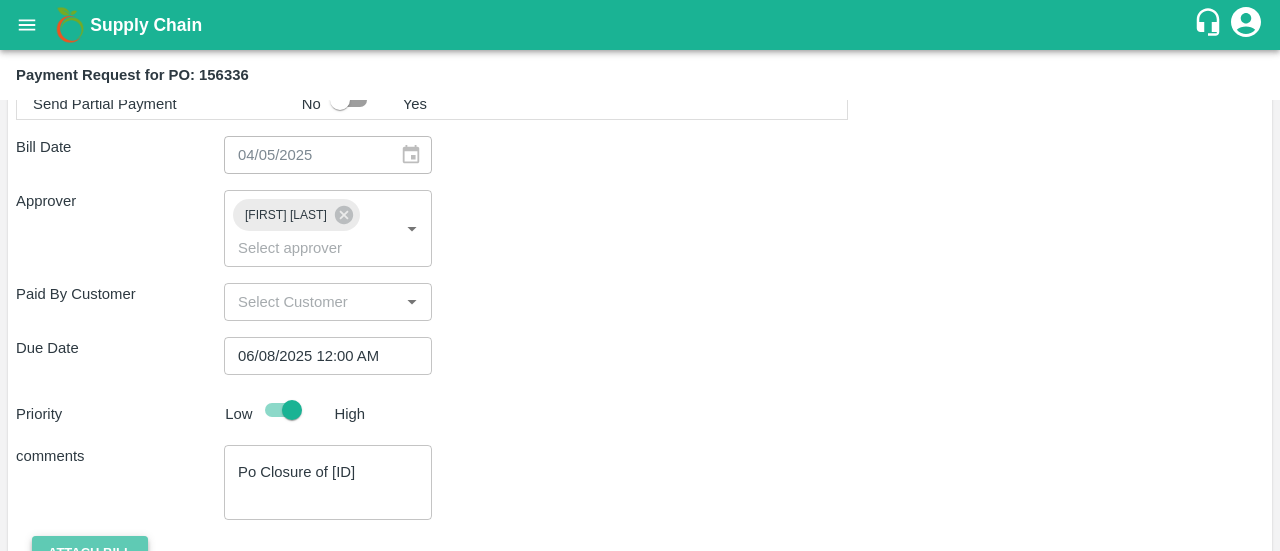 click on "Attach bill" at bounding box center (90, 553) 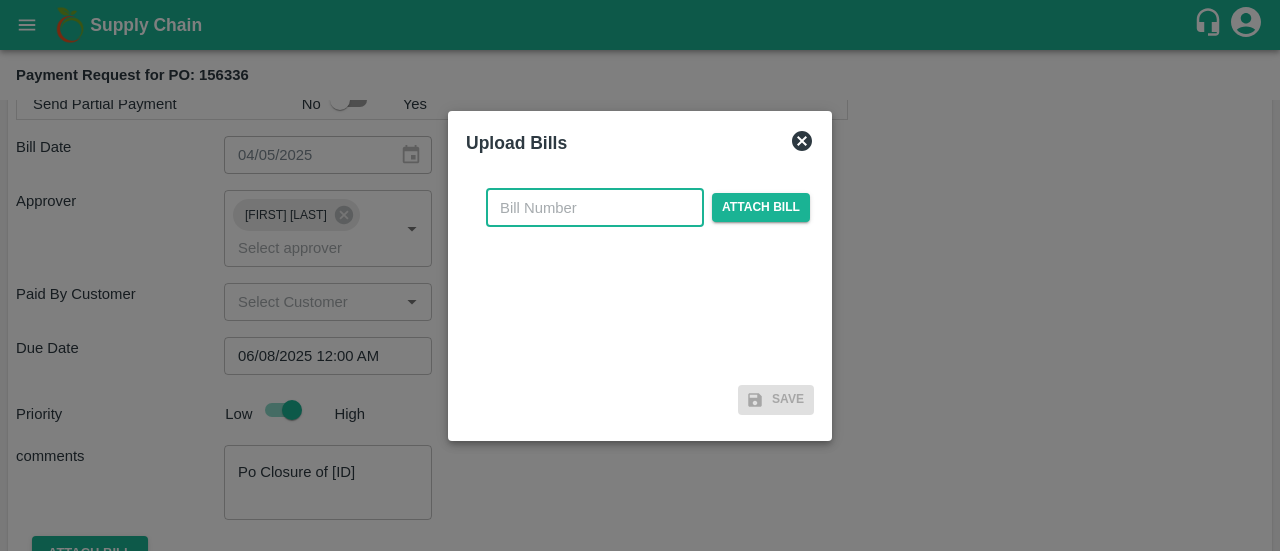 click at bounding box center [595, 208] 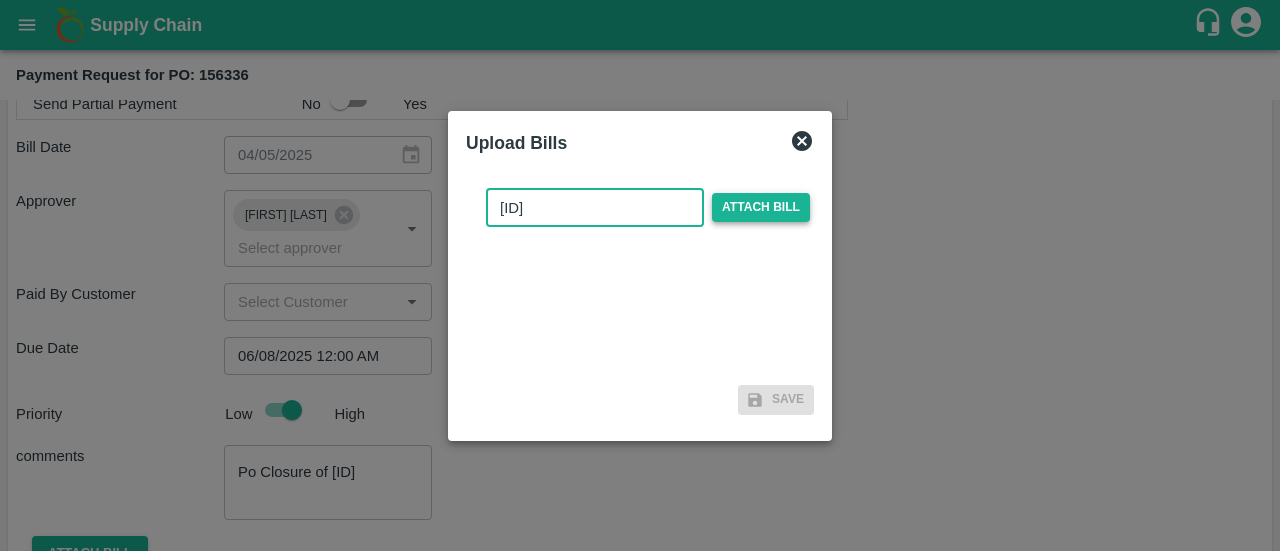 type on "TRIU8186764" 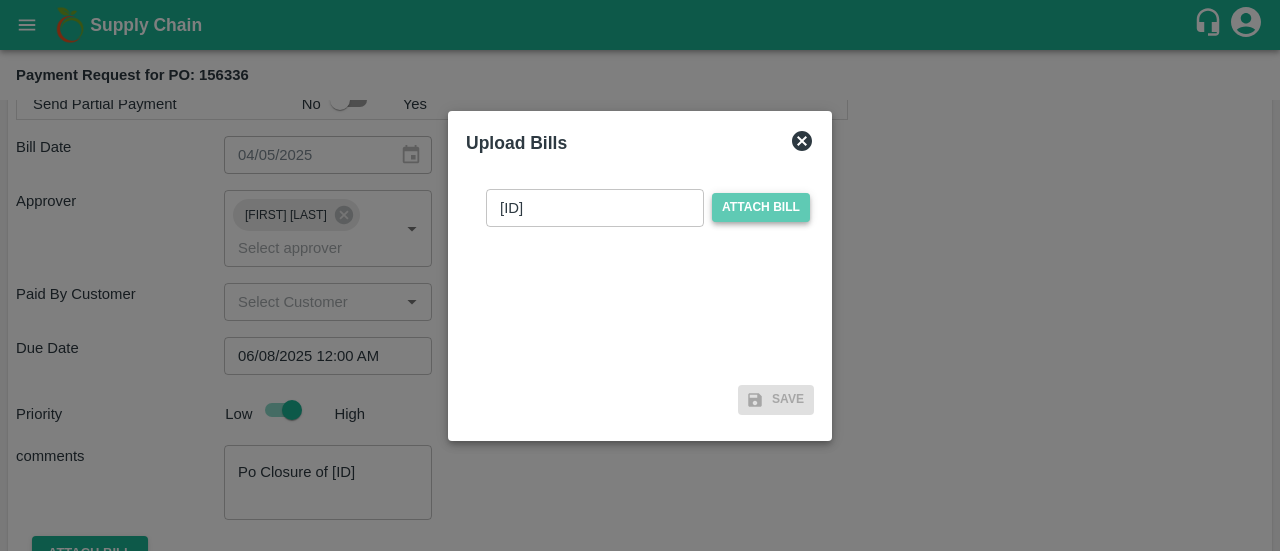 click on "Attach bill" at bounding box center [761, 207] 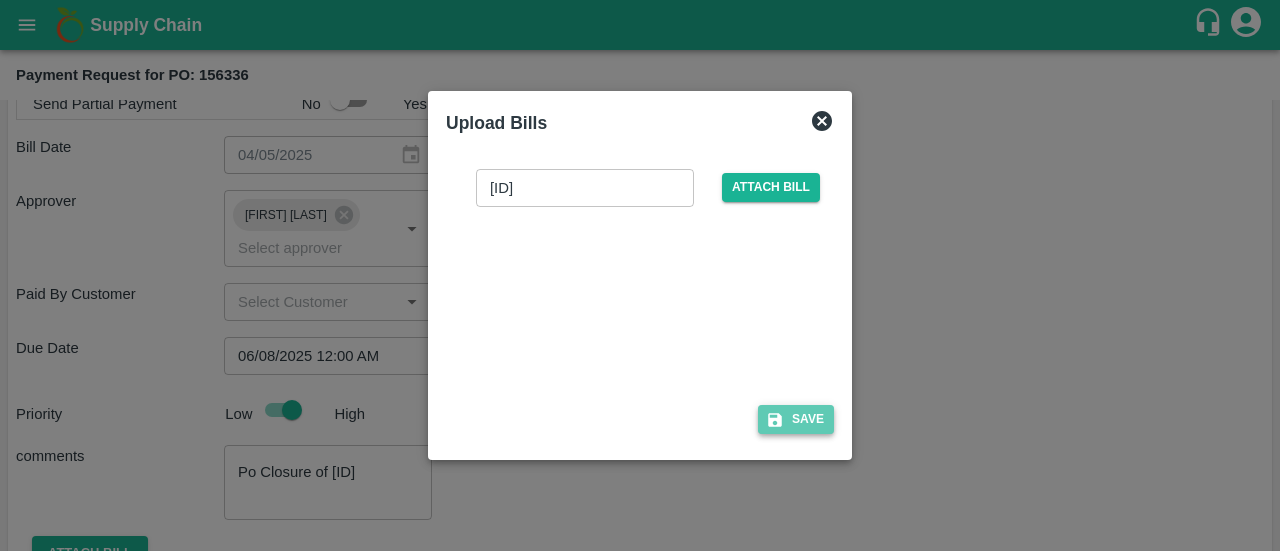 click on "Save" at bounding box center [796, 419] 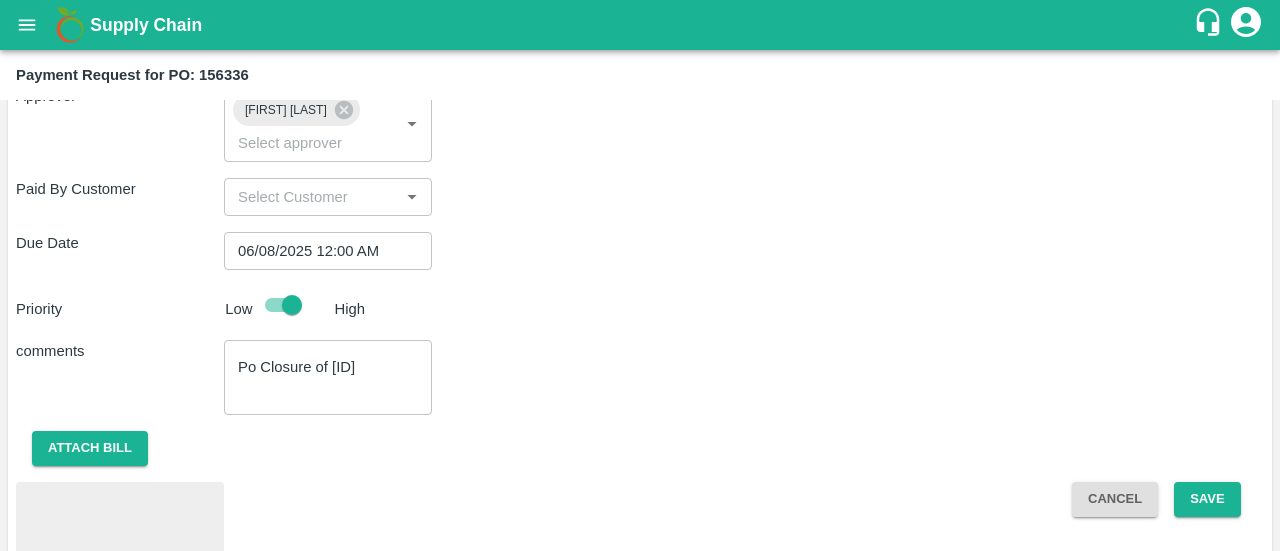 scroll, scrollTop: 942, scrollLeft: 0, axis: vertical 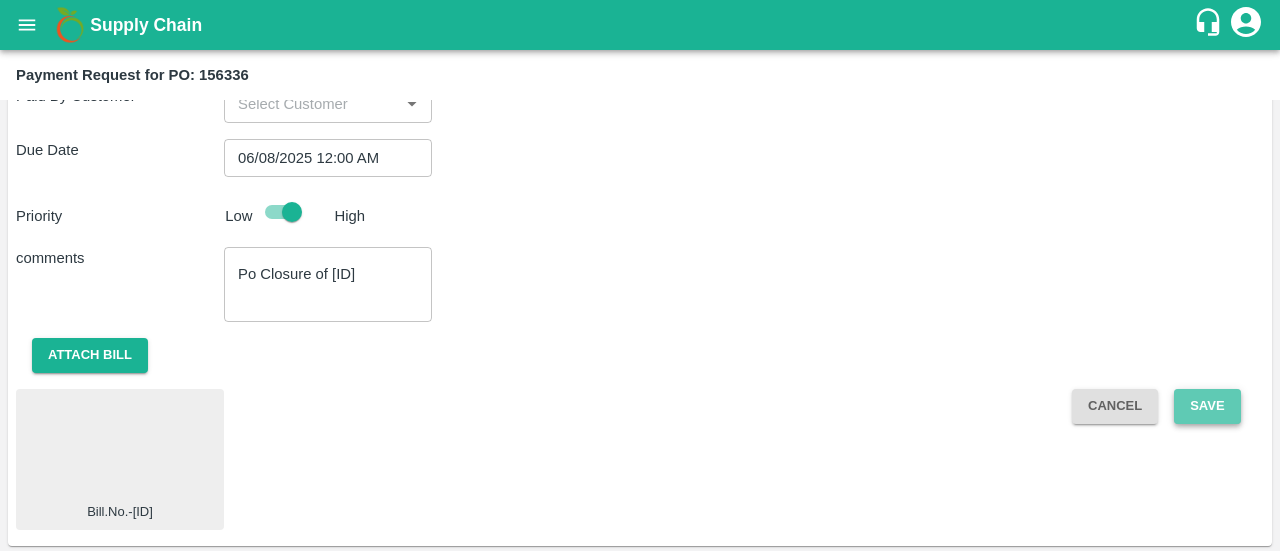 click on "Save" at bounding box center (1207, 406) 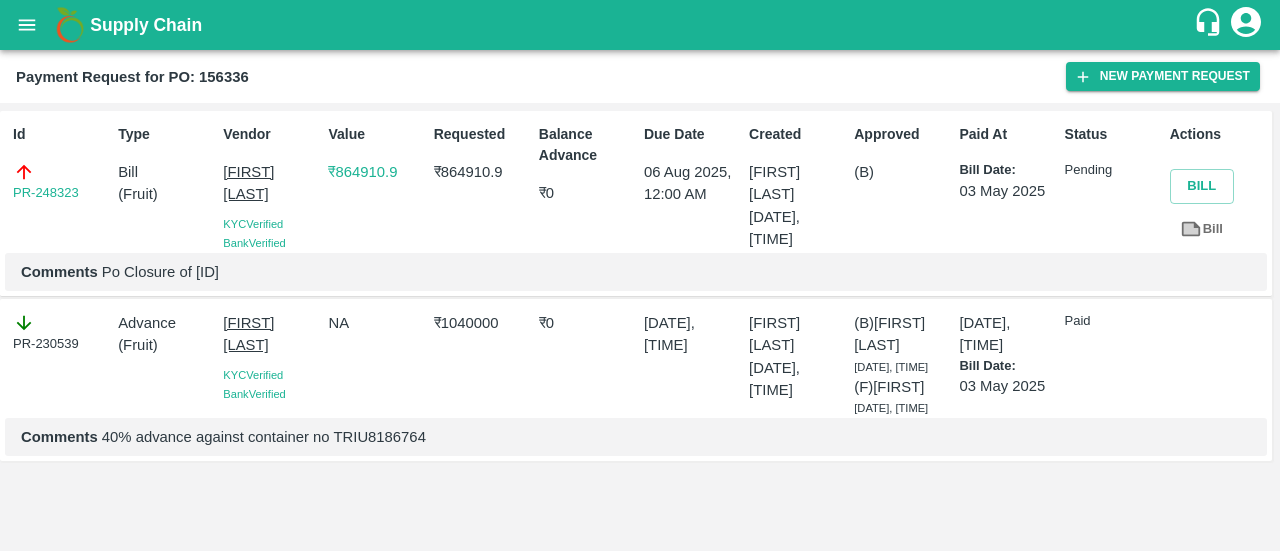click on "Supply Chain" at bounding box center (640, 25) 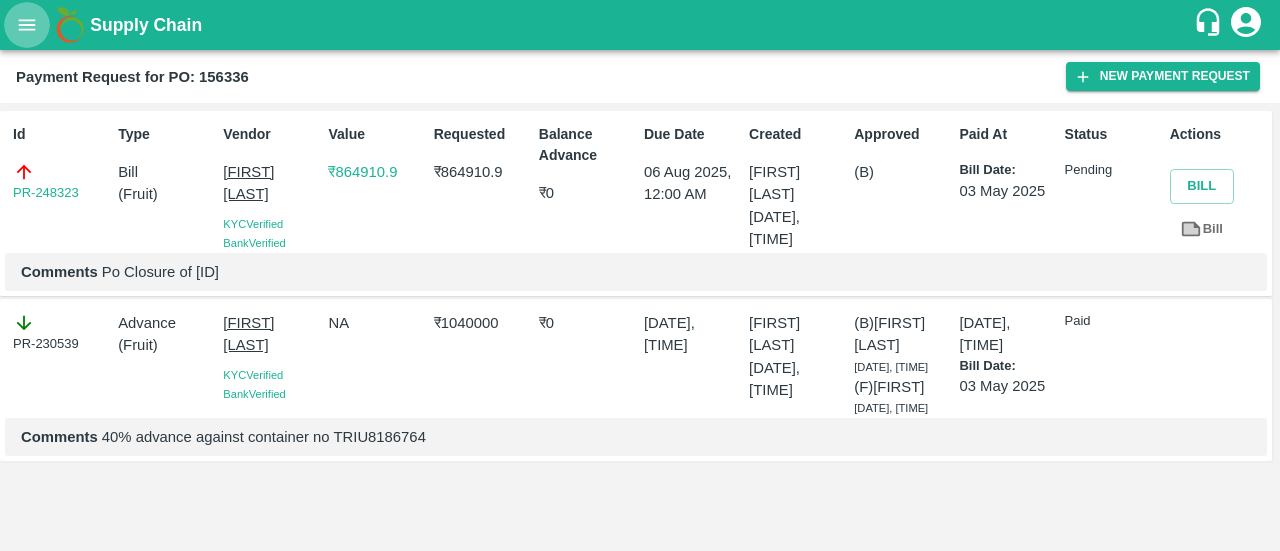 click 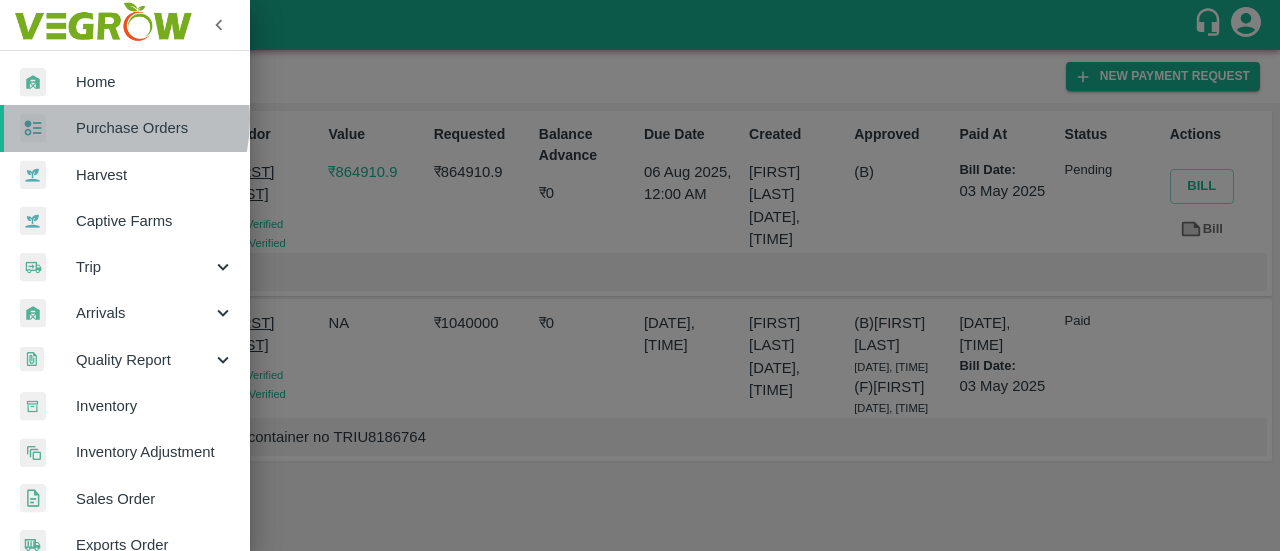 click on "Purchase Orders" at bounding box center [155, 128] 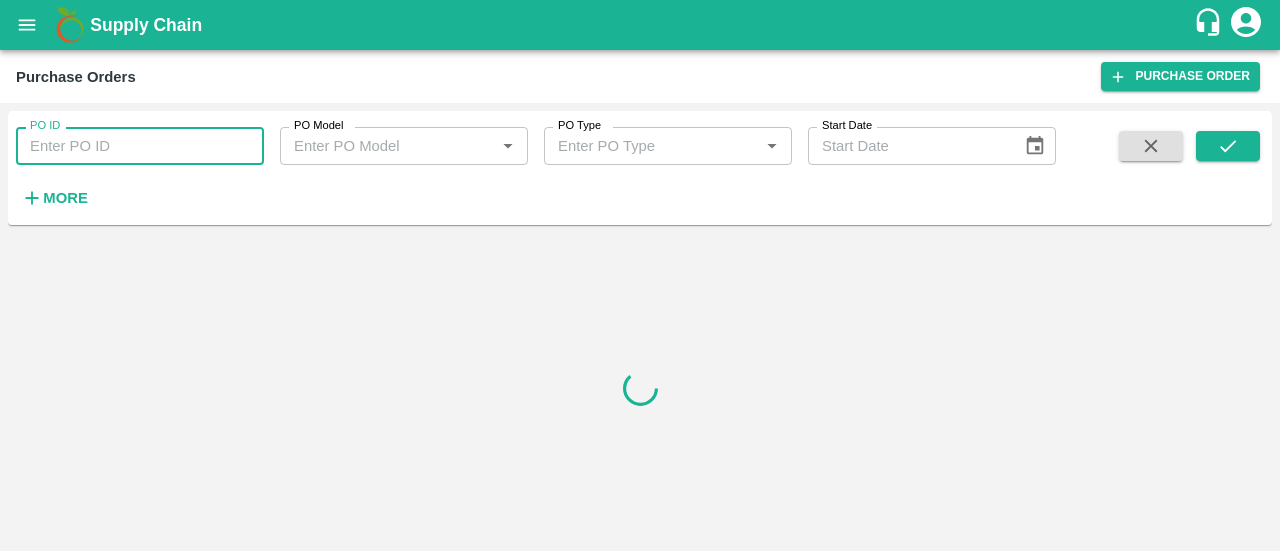 click on "PO ID" at bounding box center [140, 146] 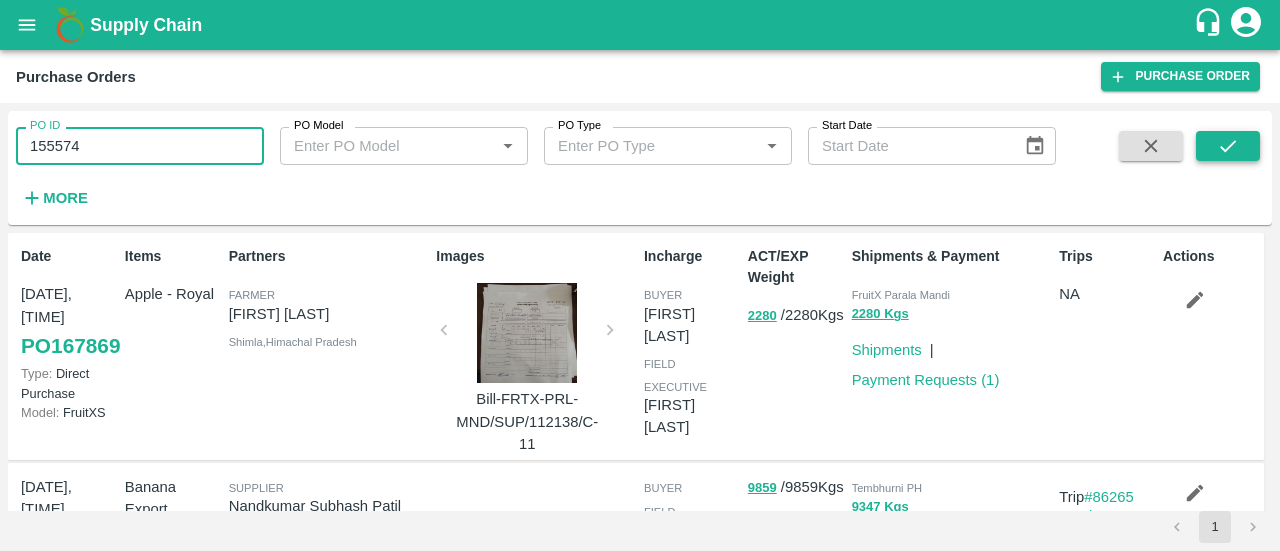 type on "155574" 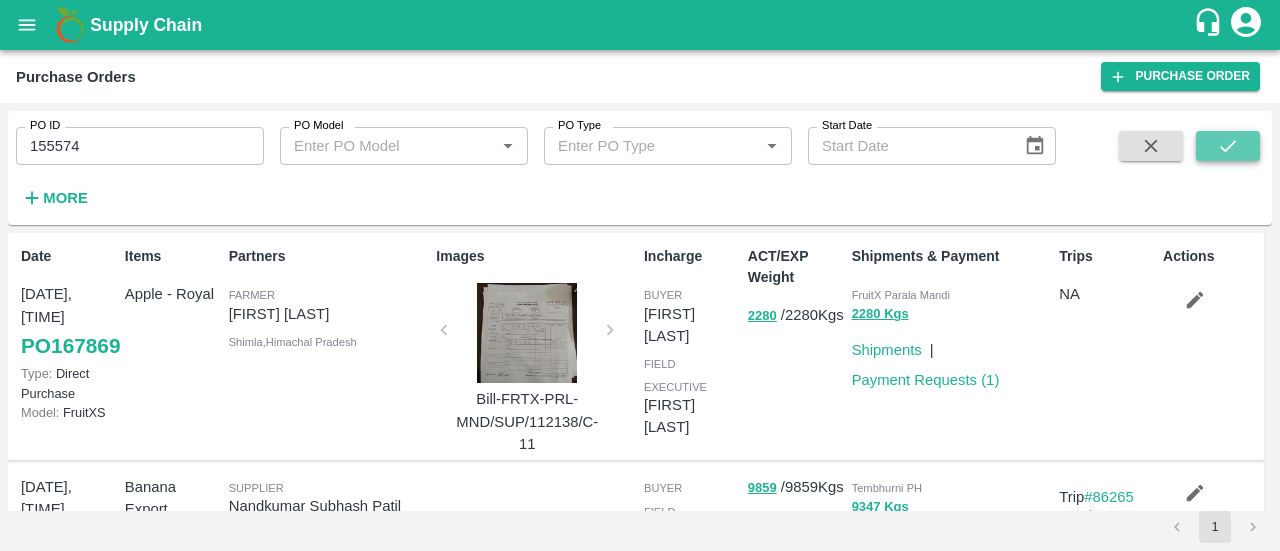 click 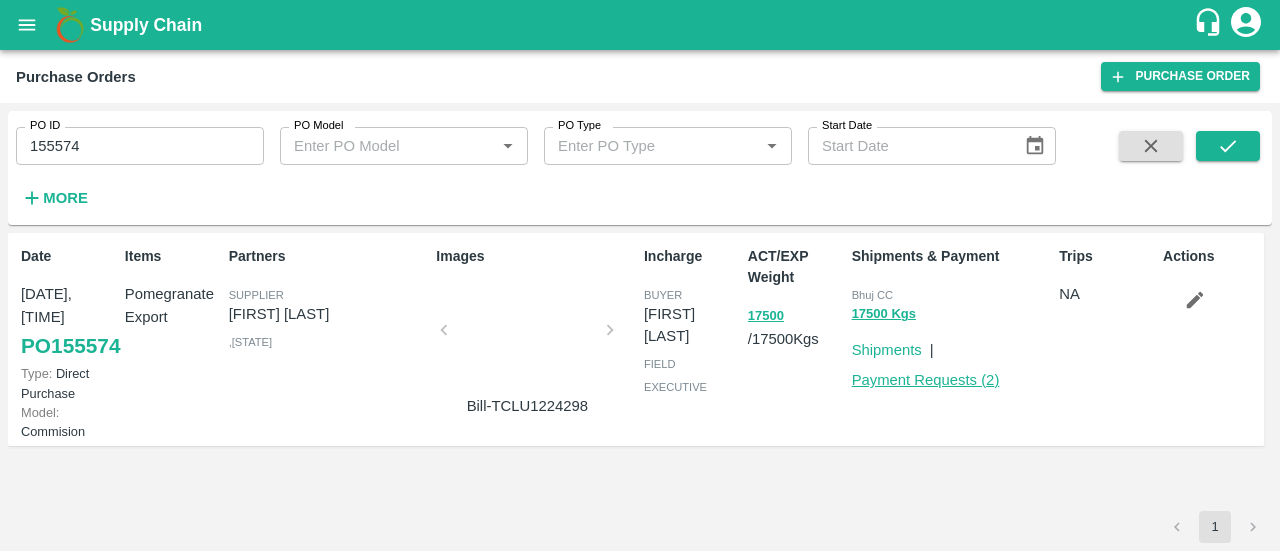 click on "Payment Requests ( 2 )" at bounding box center (926, 380) 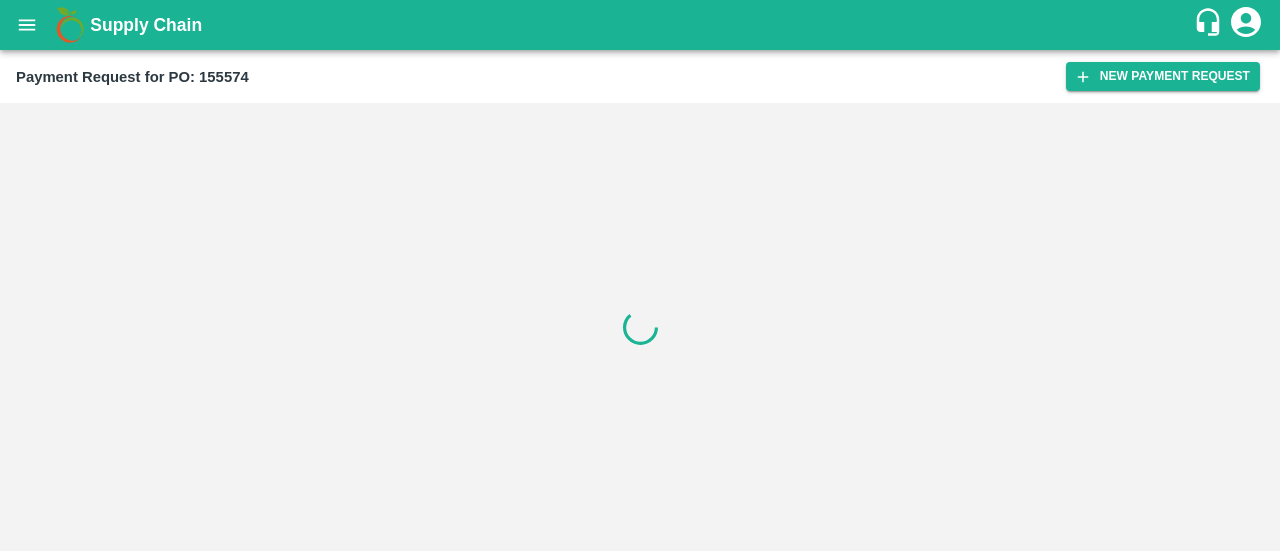 scroll, scrollTop: 0, scrollLeft: 0, axis: both 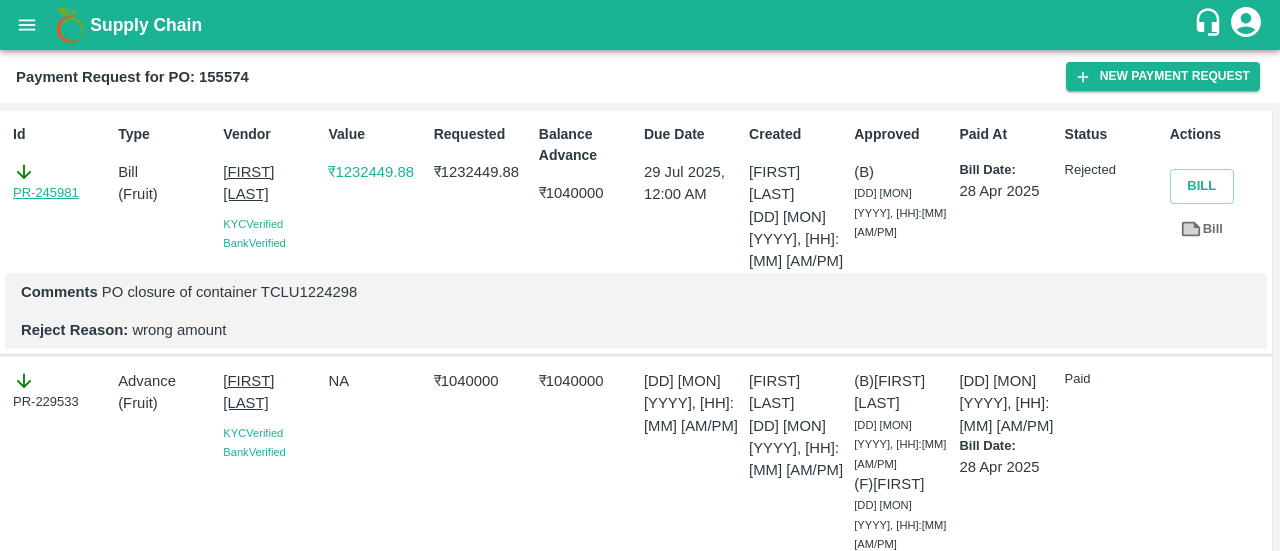 click on "PR-245981" at bounding box center (46, 193) 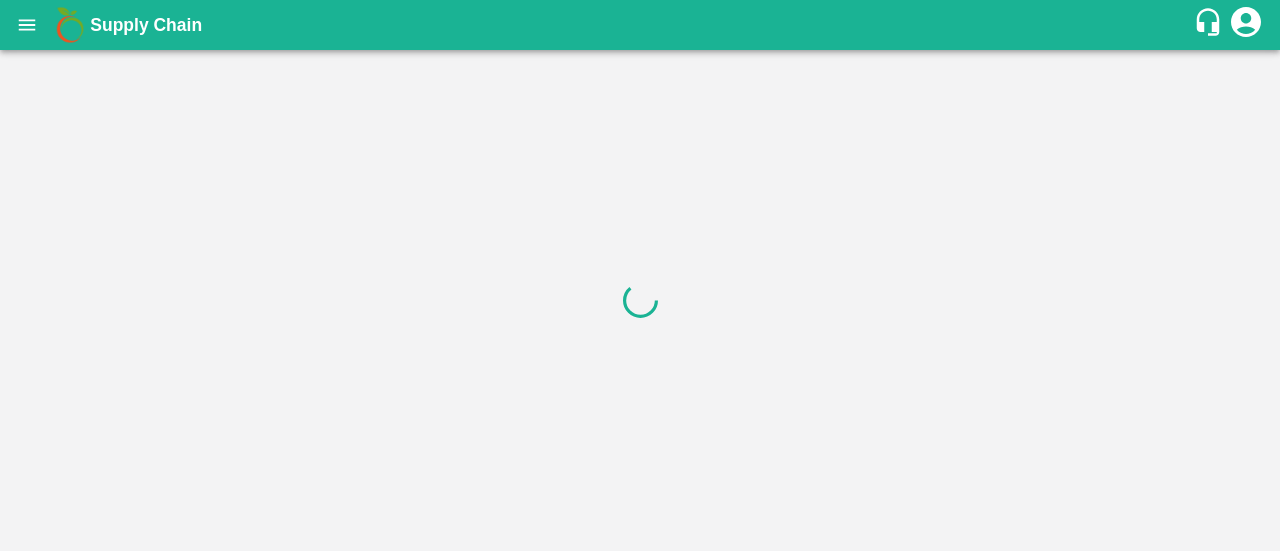 scroll, scrollTop: 0, scrollLeft: 0, axis: both 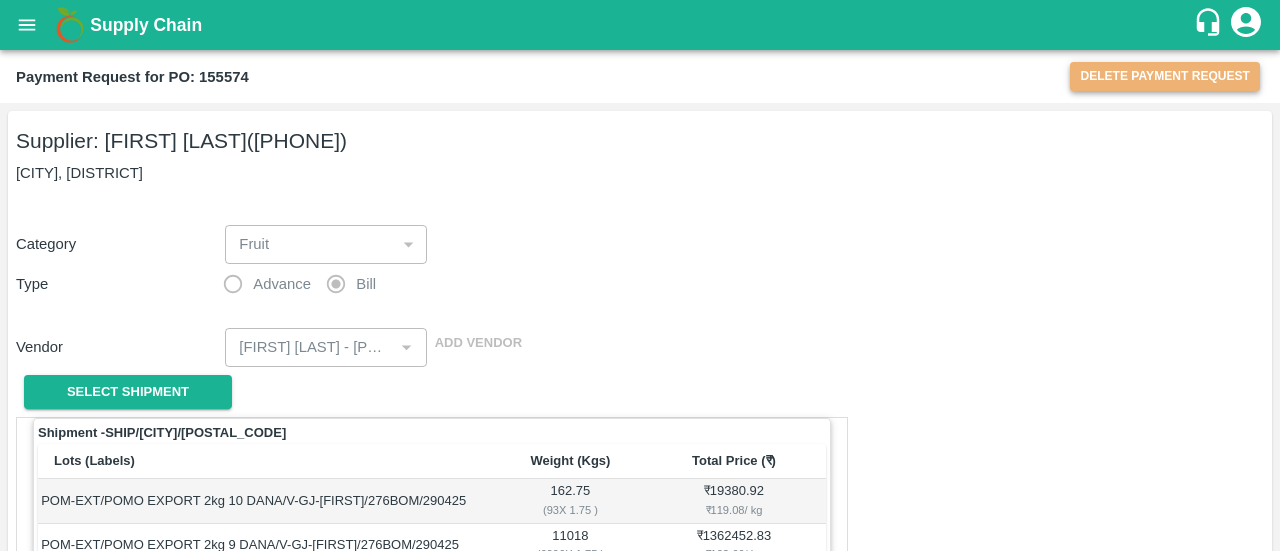 click on "Delete Payment Request" at bounding box center (1165, 76) 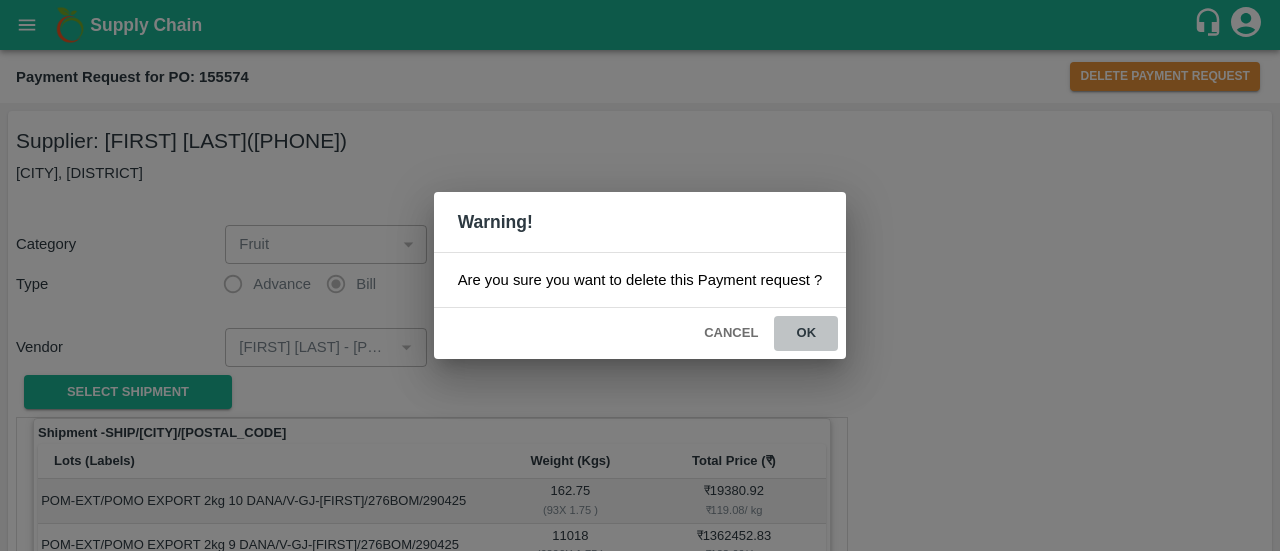 click on "ok" at bounding box center [806, 333] 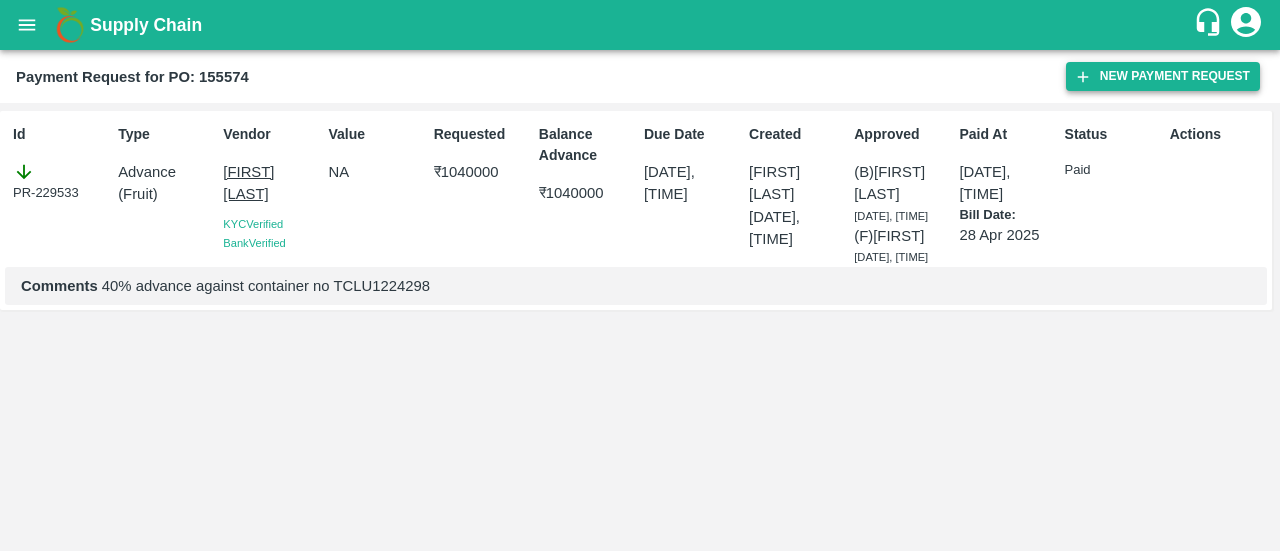 click on "New Payment Request" at bounding box center [1163, 76] 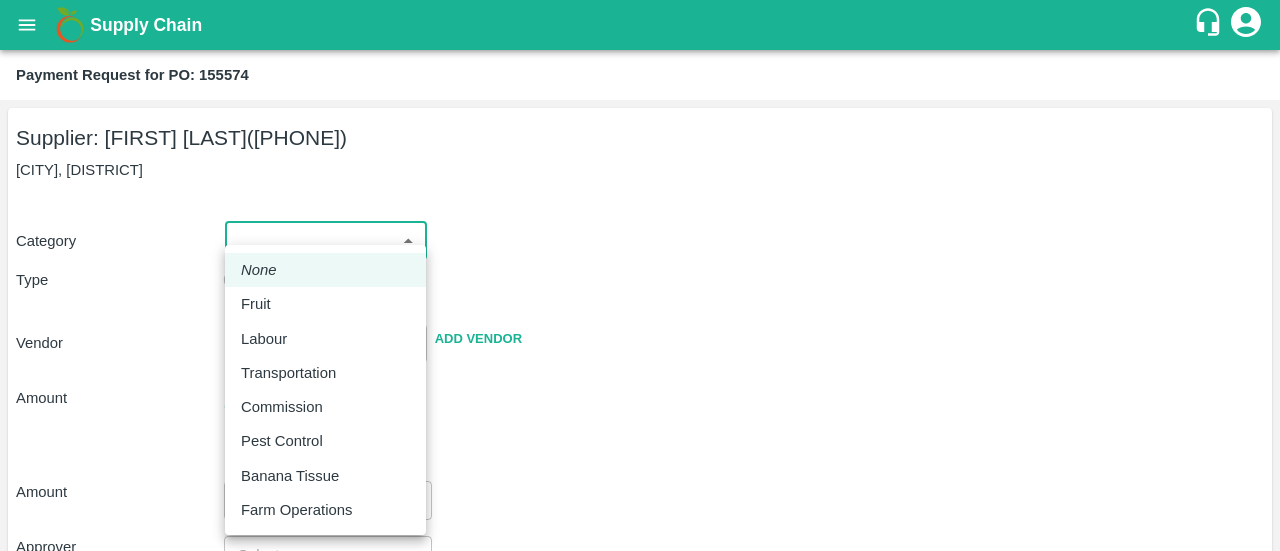 click on "Supply Chain Payment Request for PO: 155574 Supplier: [FIRST] [LAST] ([PHONE]) [CITY], [DISTRICT] Category ​ ​ Type Advance Bill Vendor ​ Add Vendor Amount Total value Per Kg ​ Amount ​ Approver ​ Due Date ​  Priority  Low  High Comment x ​ Attach bill Cancel Save FruitX Rohru Mandi FruitX Oddi Mandi FruitX Jeewana Mandi 23-24 Freshmax warehouse Nashik Grapes Export PH DMP Raj Agro industries PH Amrut Jadhav Logout None Fruit Labour Transportation Commission Pest Control Banana Tissue Farm Operations" at bounding box center [640, 275] 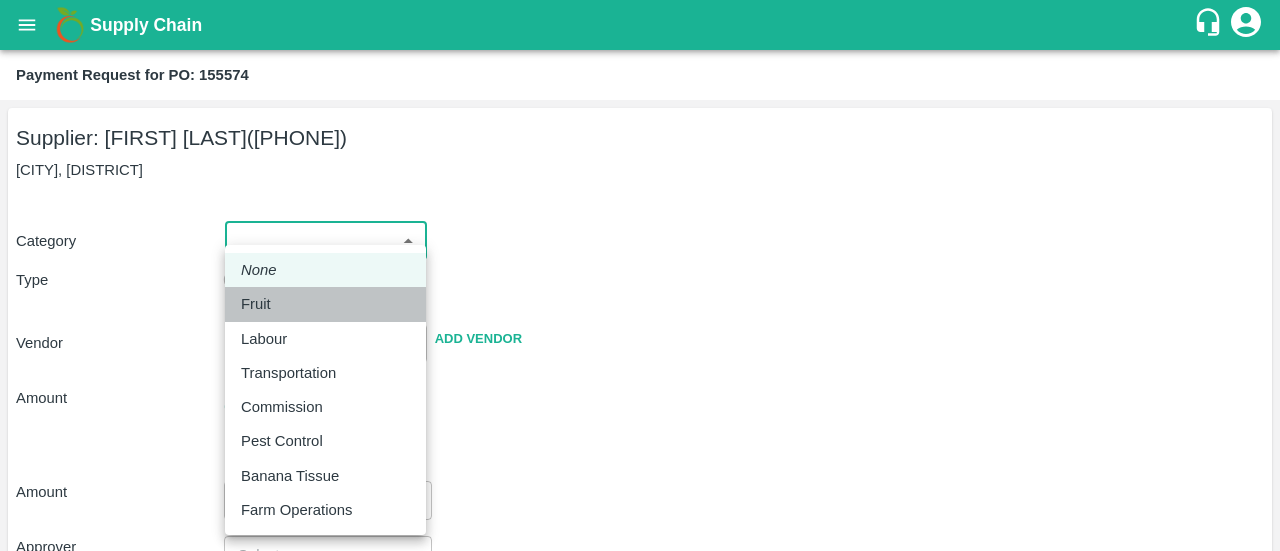 click on "Fruit" at bounding box center (256, 304) 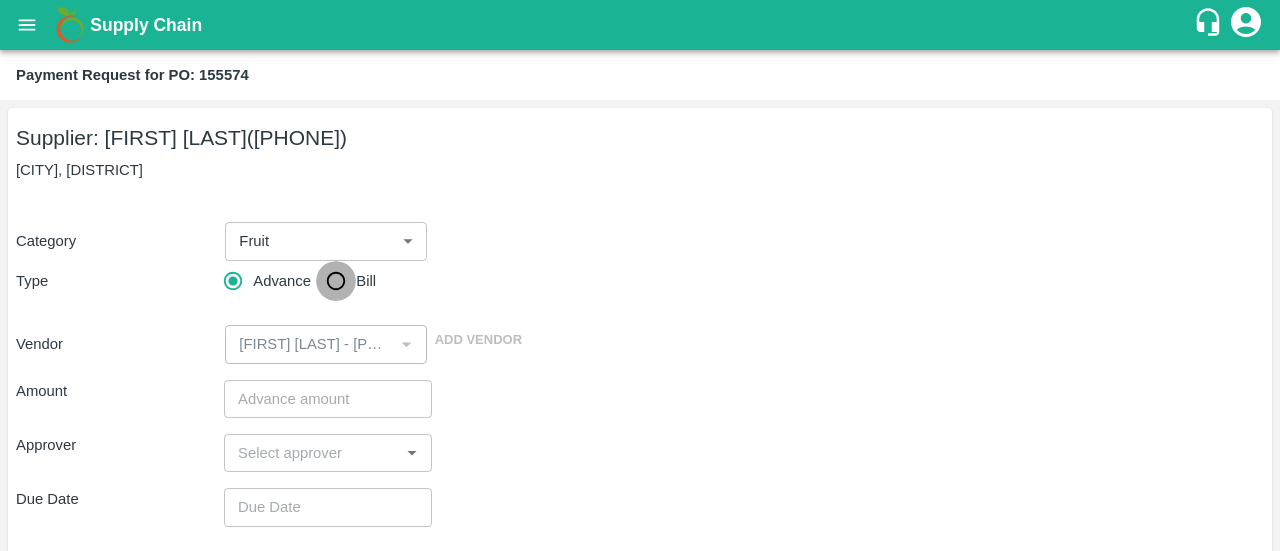 click on "Bill" at bounding box center (336, 281) 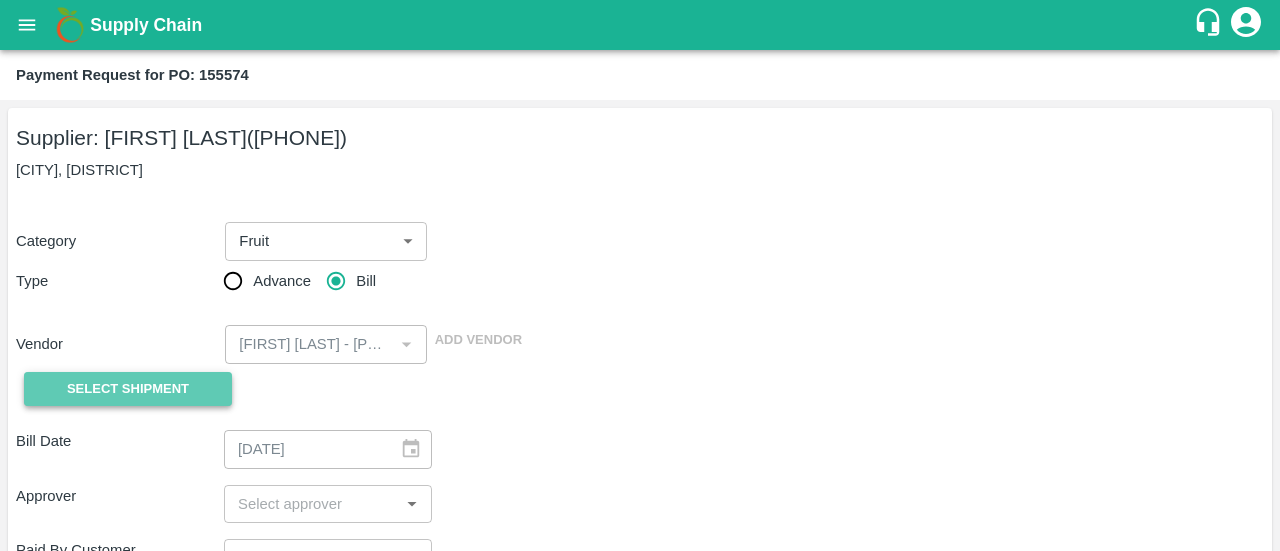 click on "Select Shipment" at bounding box center [128, 389] 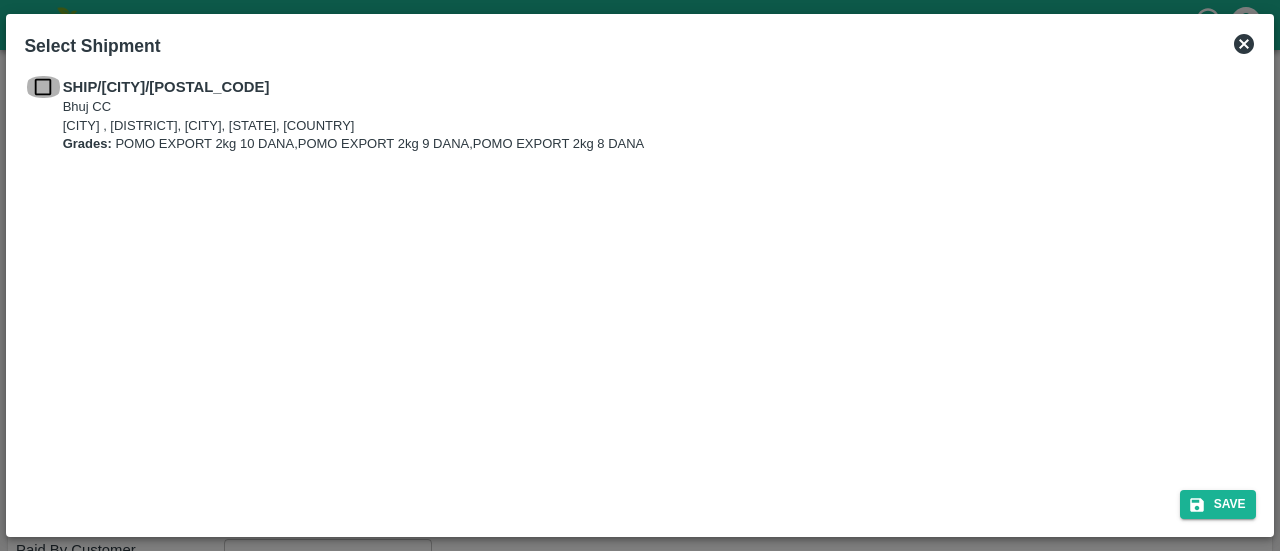 click at bounding box center [43, 87] 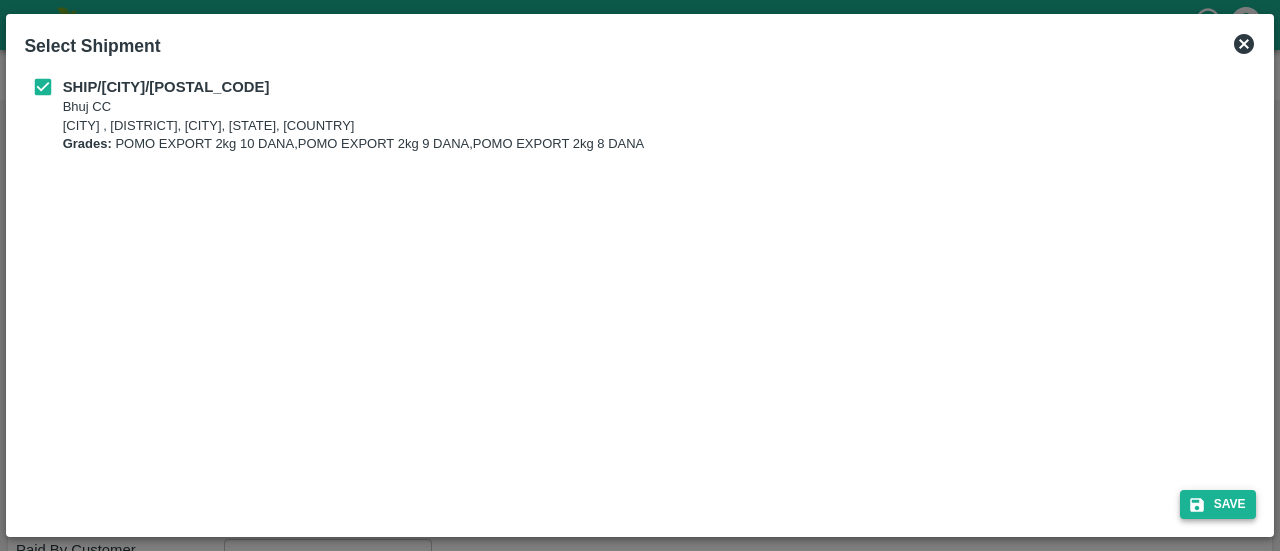 click on "Save" at bounding box center (1218, 504) 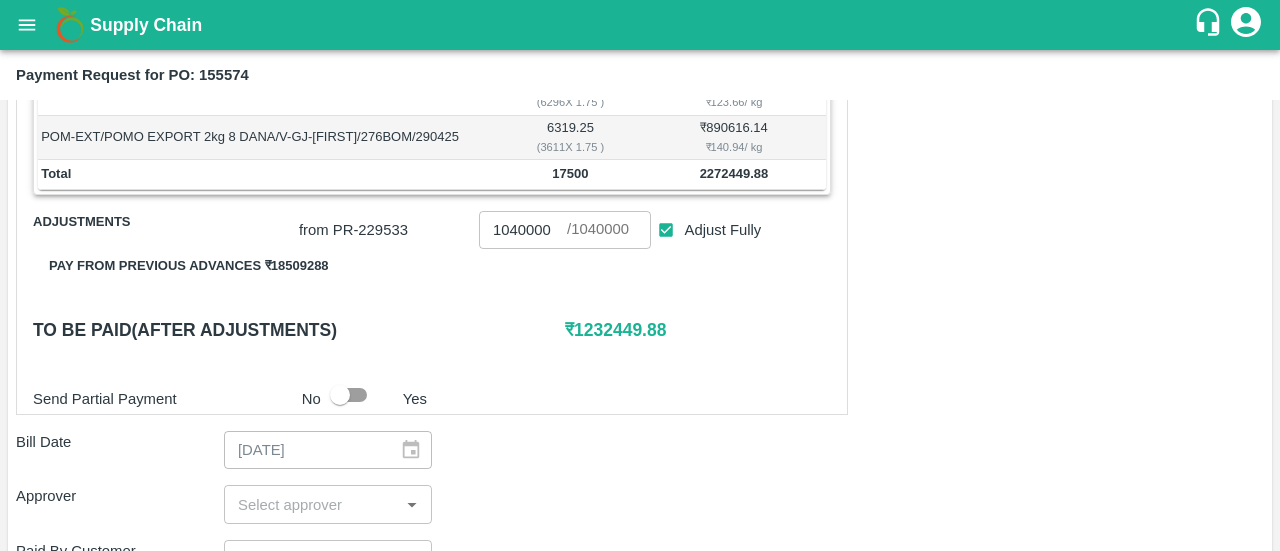 scroll, scrollTop: 450, scrollLeft: 0, axis: vertical 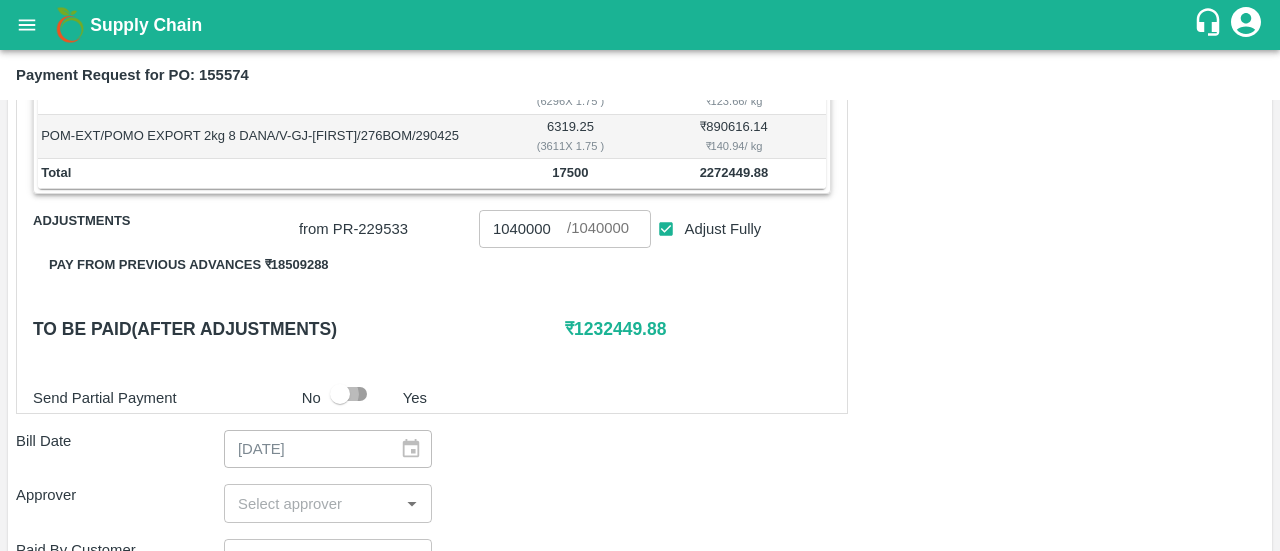 click at bounding box center (340, 394) 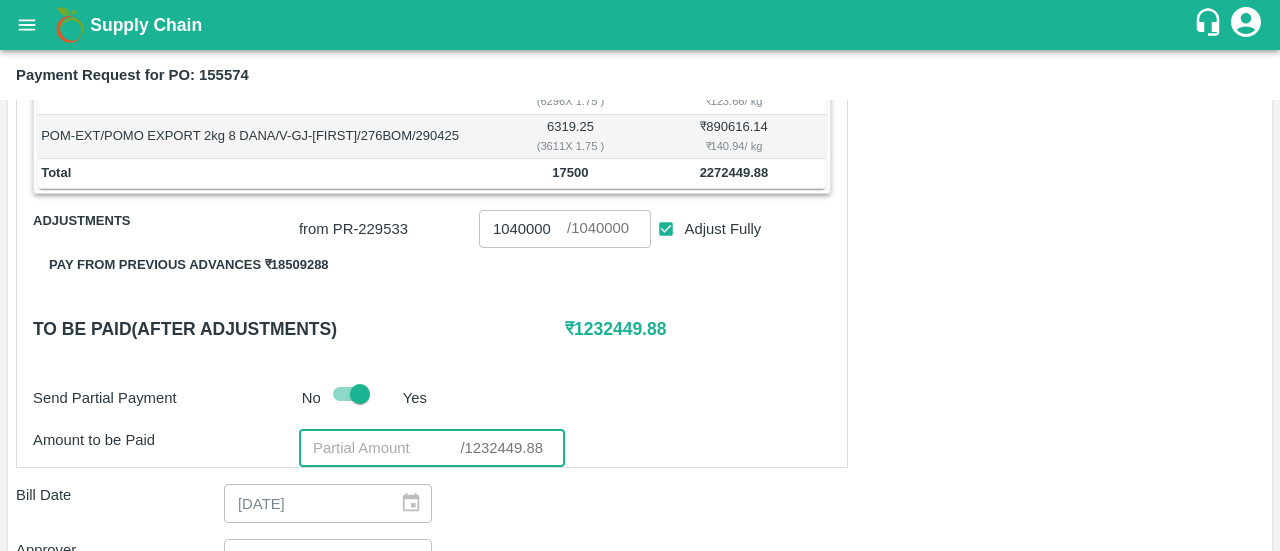 click at bounding box center [379, 448] 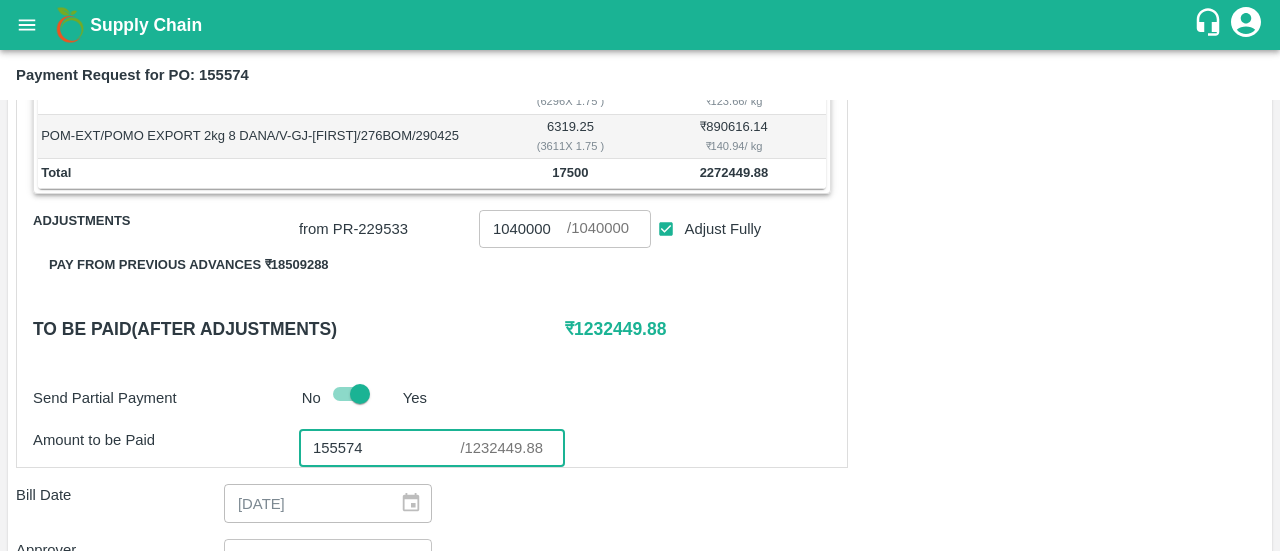 type on "155574" 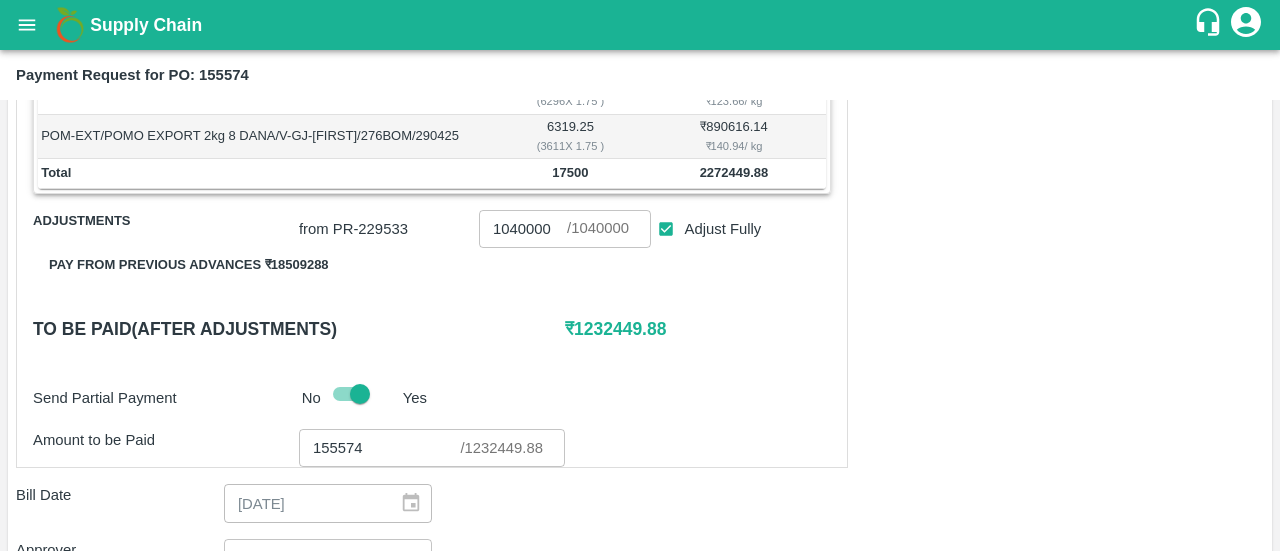 click on "Send Partial Payment No Yes" at bounding box center (428, 394) 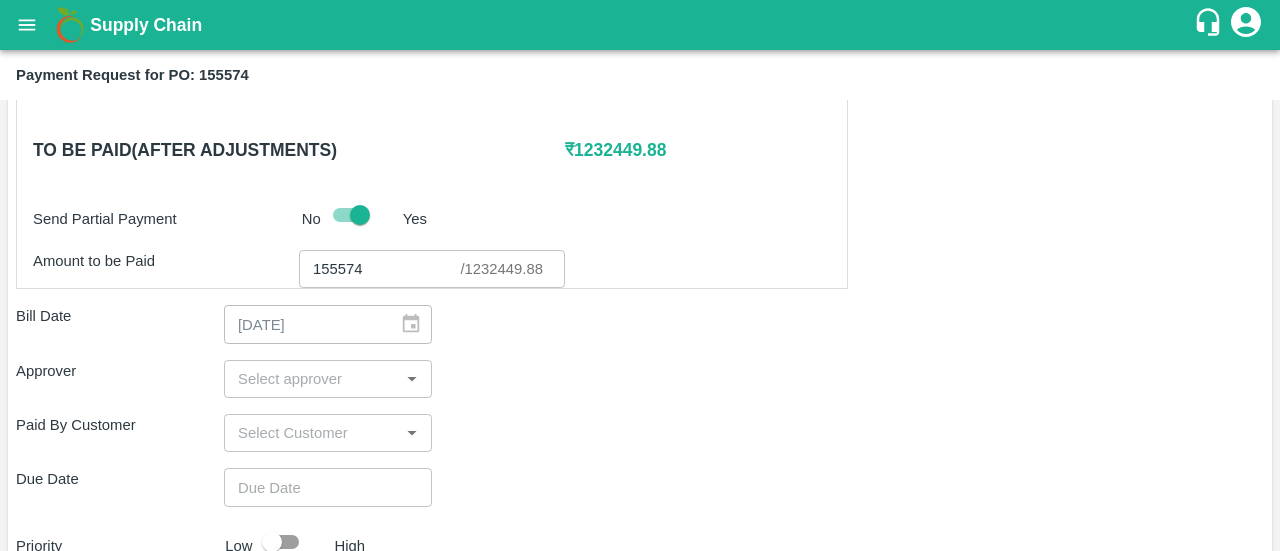 scroll, scrollTop: 632, scrollLeft: 0, axis: vertical 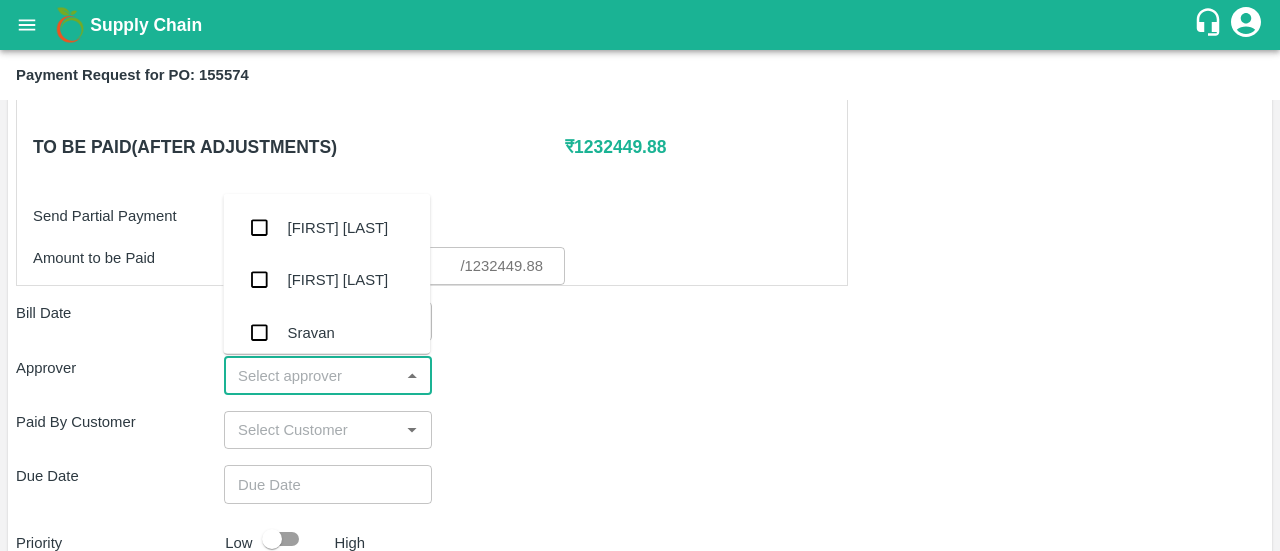 click at bounding box center (311, 376) 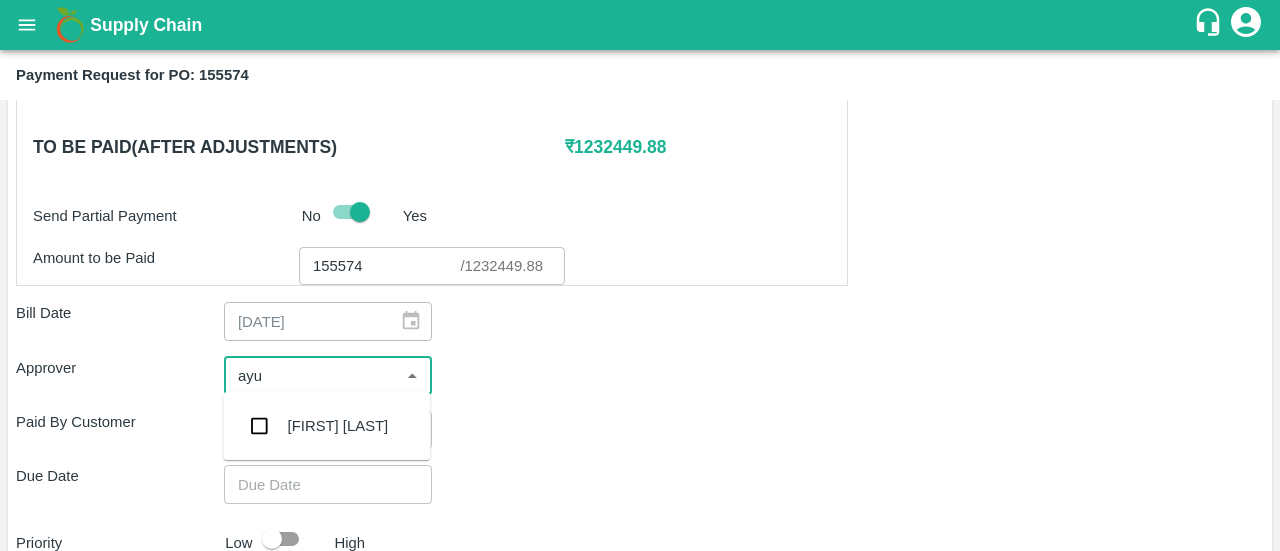 type on "ayu" 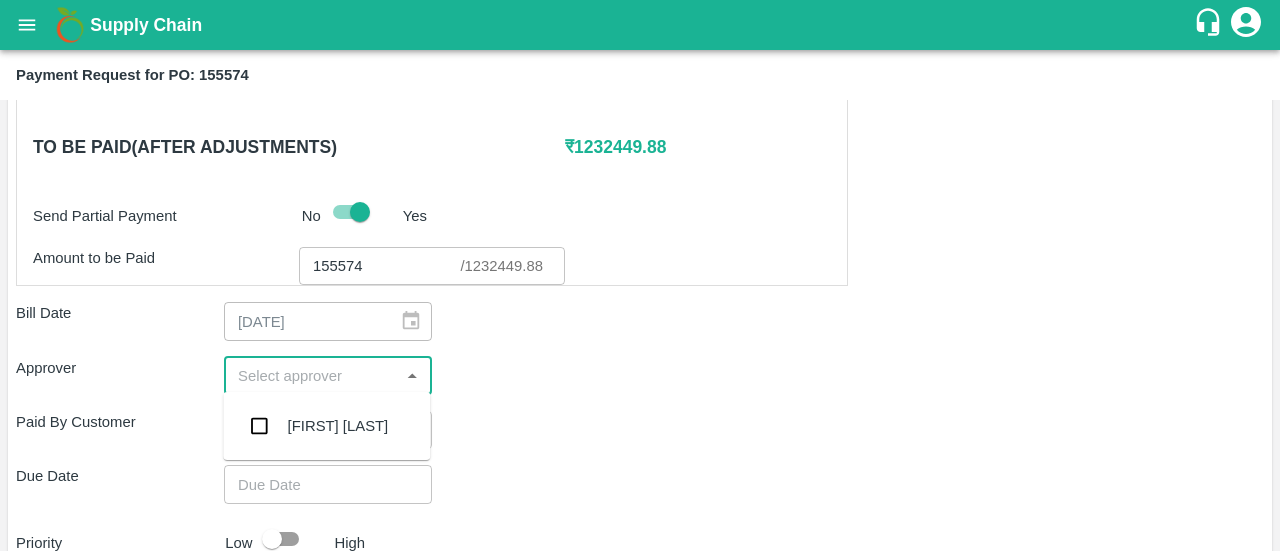click on "155574" at bounding box center [379, 266] 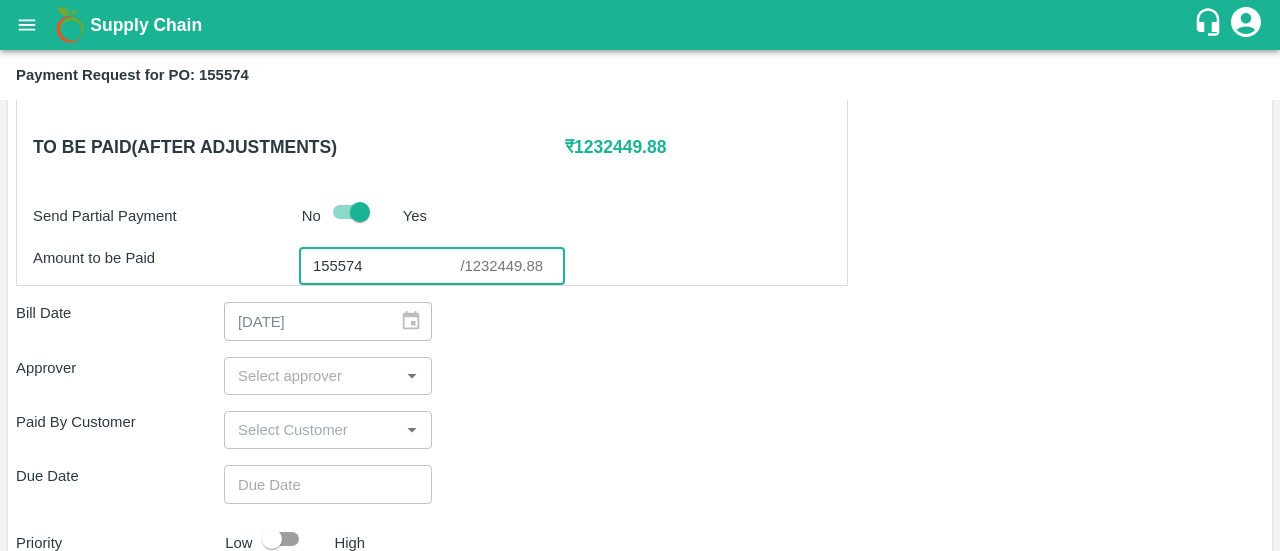 click on "155574" at bounding box center (379, 266) 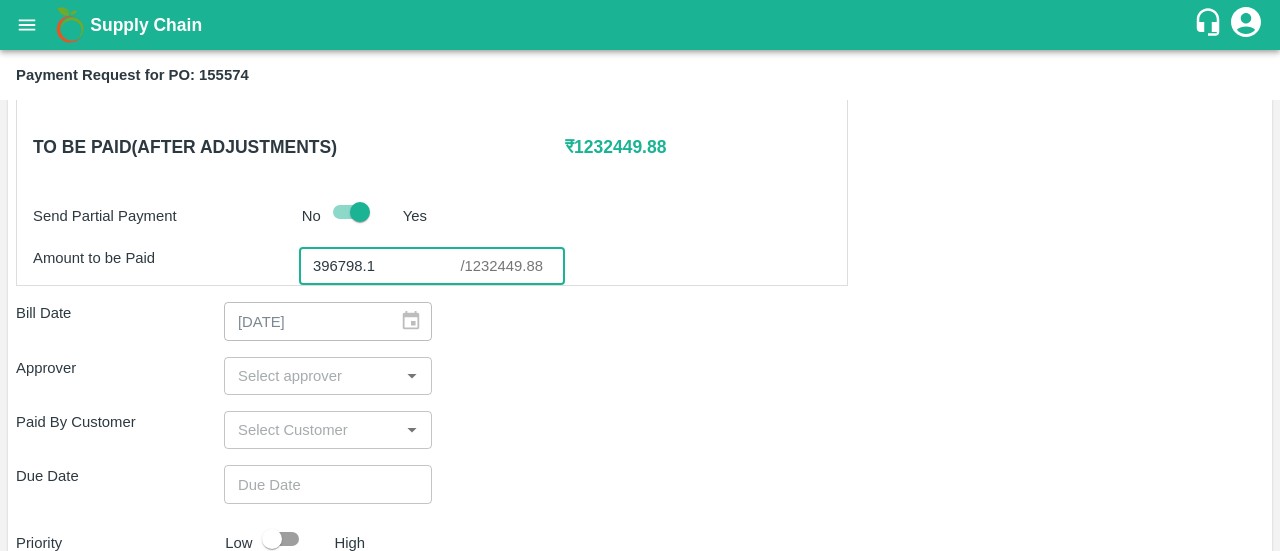 type on "396798.1" 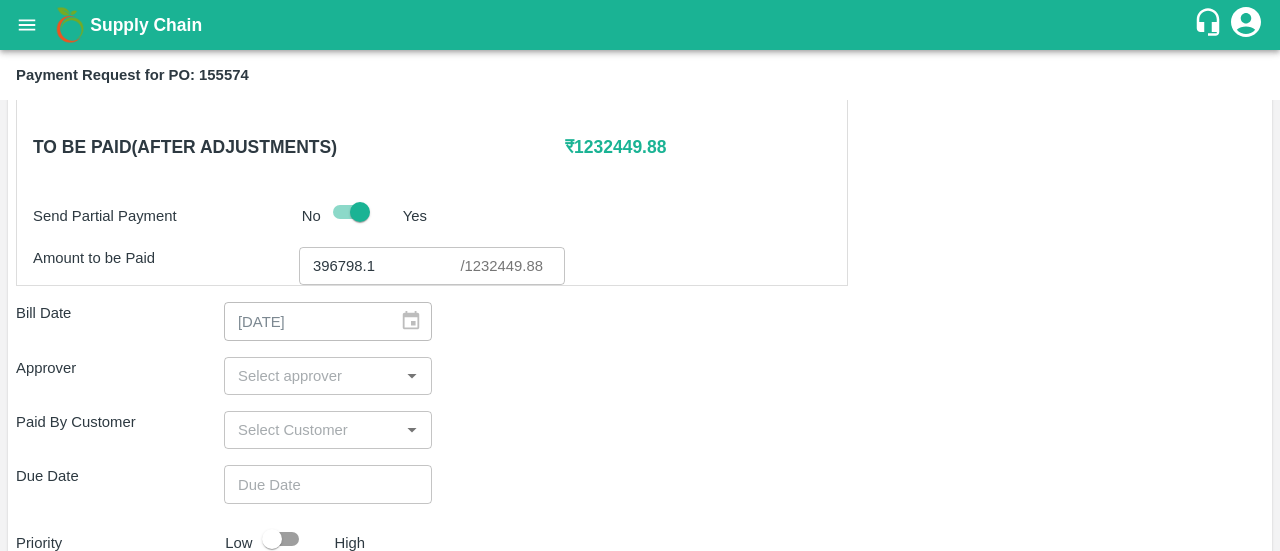 click on "Approver ​" at bounding box center [640, 376] 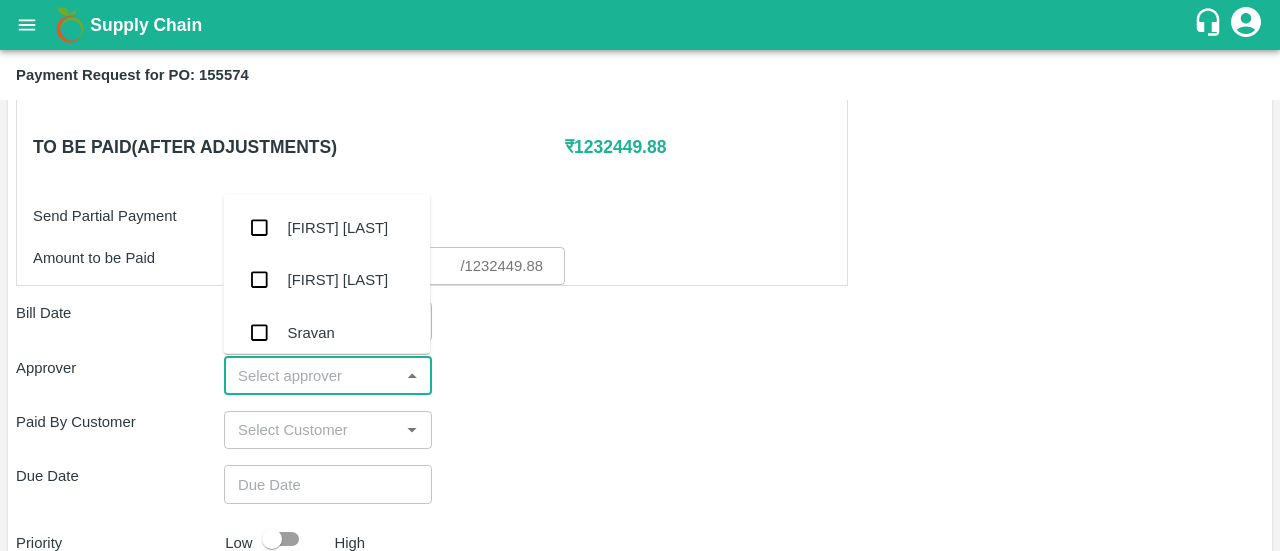 click at bounding box center (311, 376) 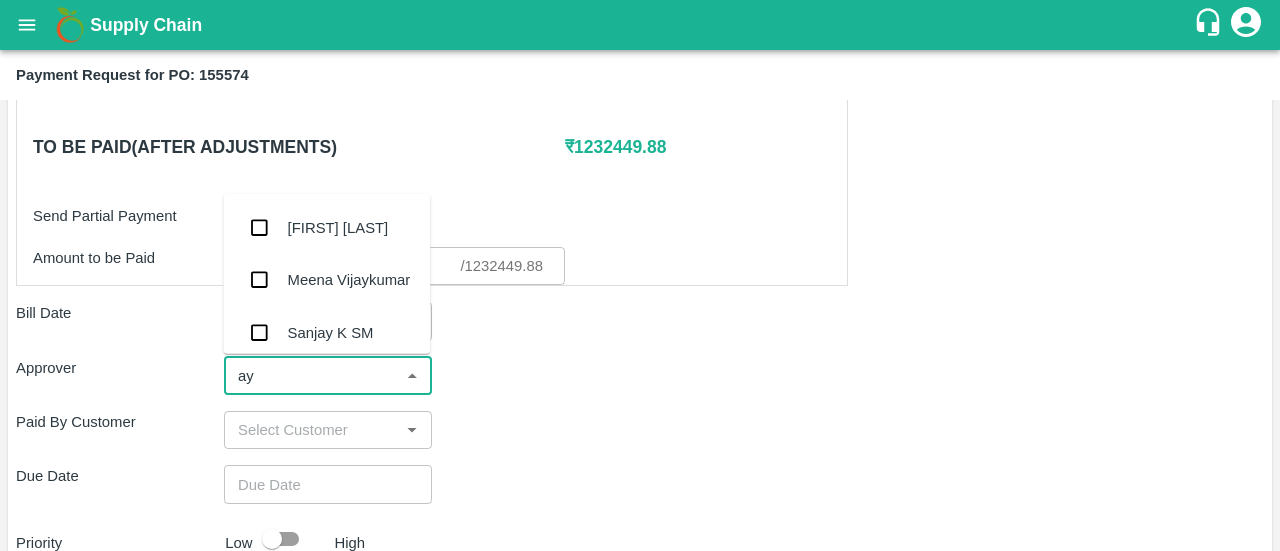 type on "ayu" 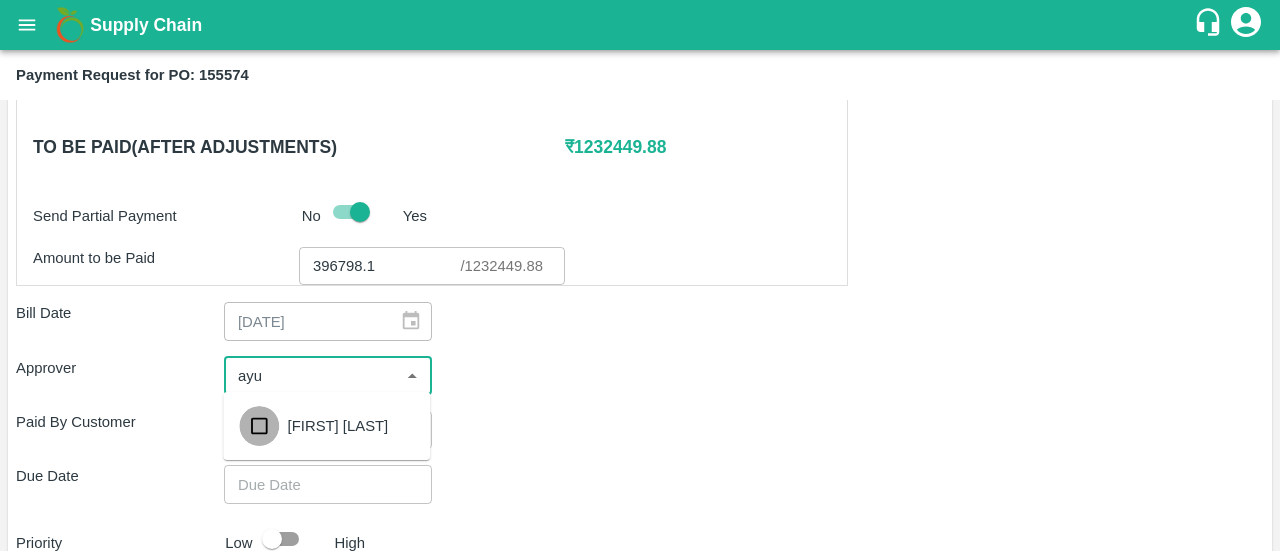 click at bounding box center (259, 426) 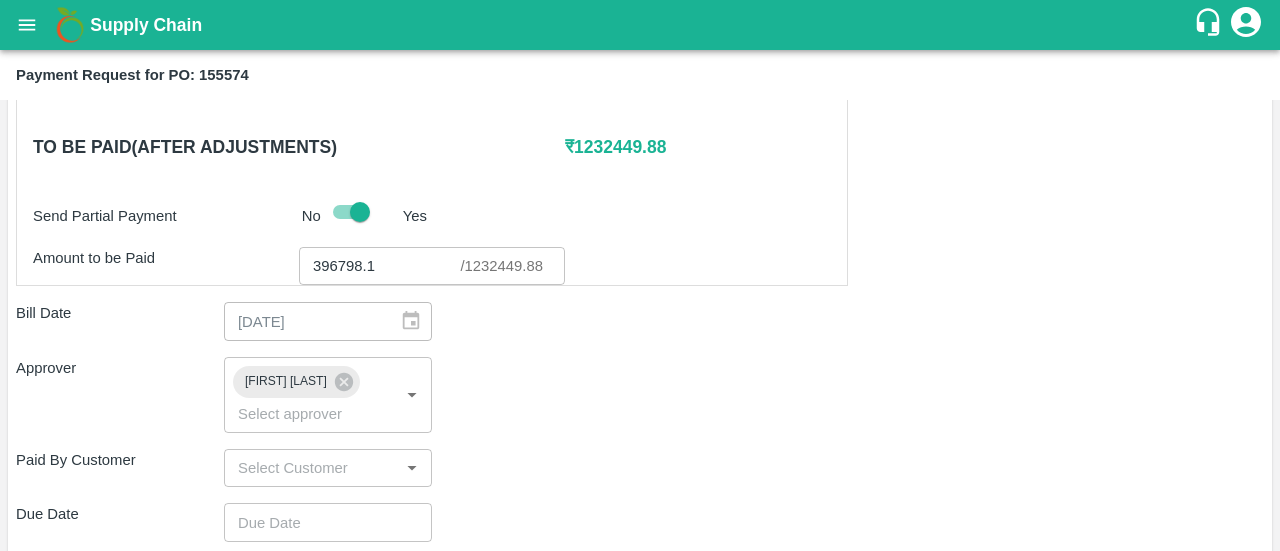 click on "Approver [FIRST] [LAST] ​" at bounding box center (640, 395) 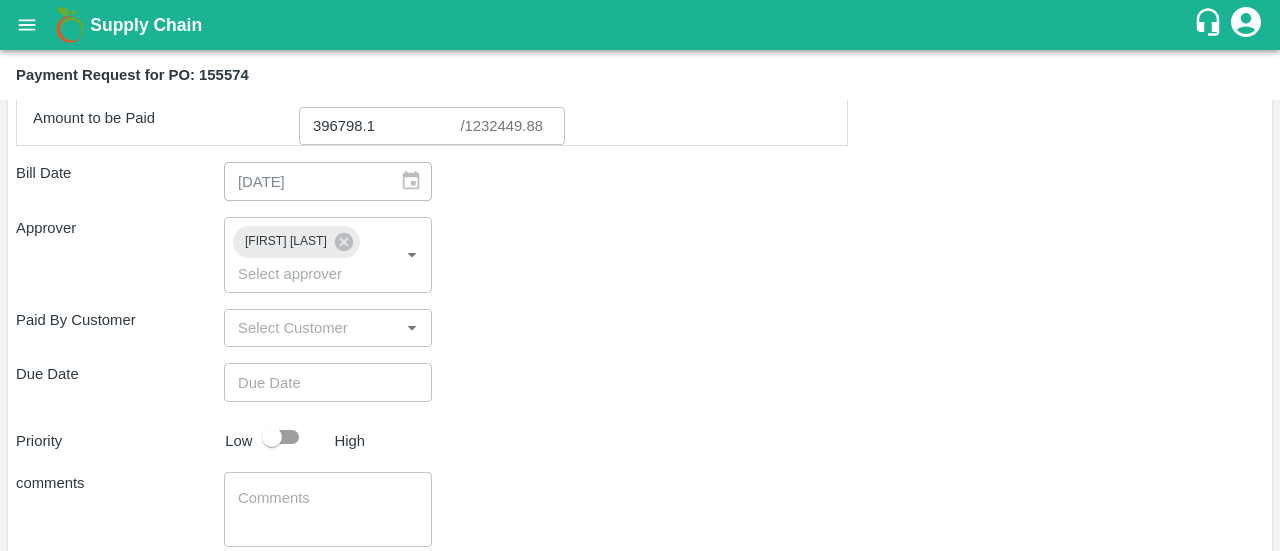 scroll, scrollTop: 774, scrollLeft: 0, axis: vertical 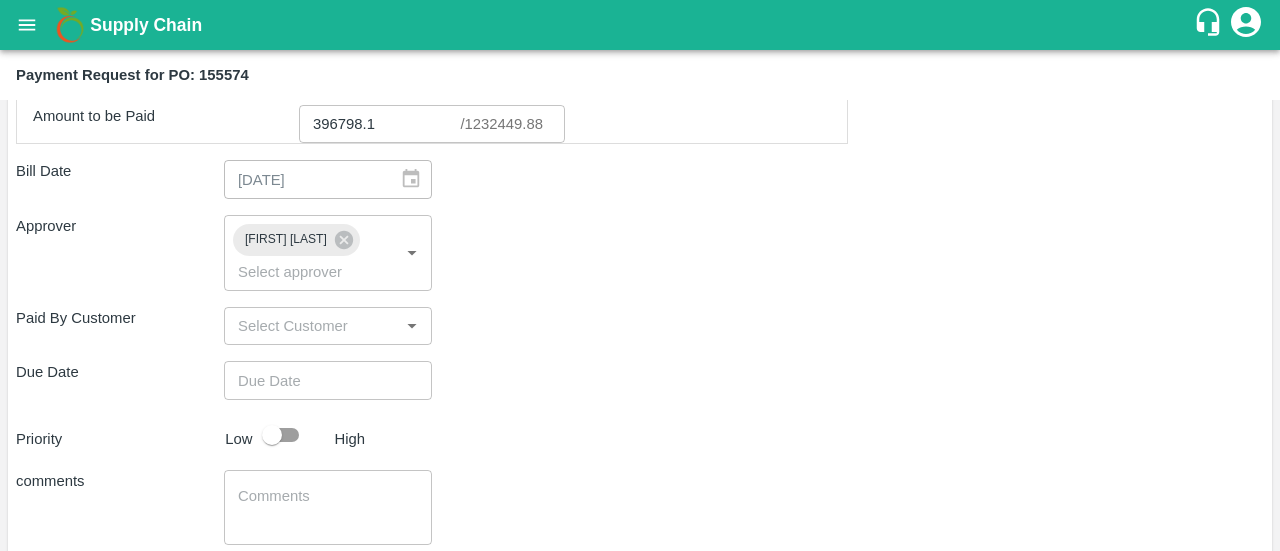type on "DD/MM/YYYY hh:mm aa" 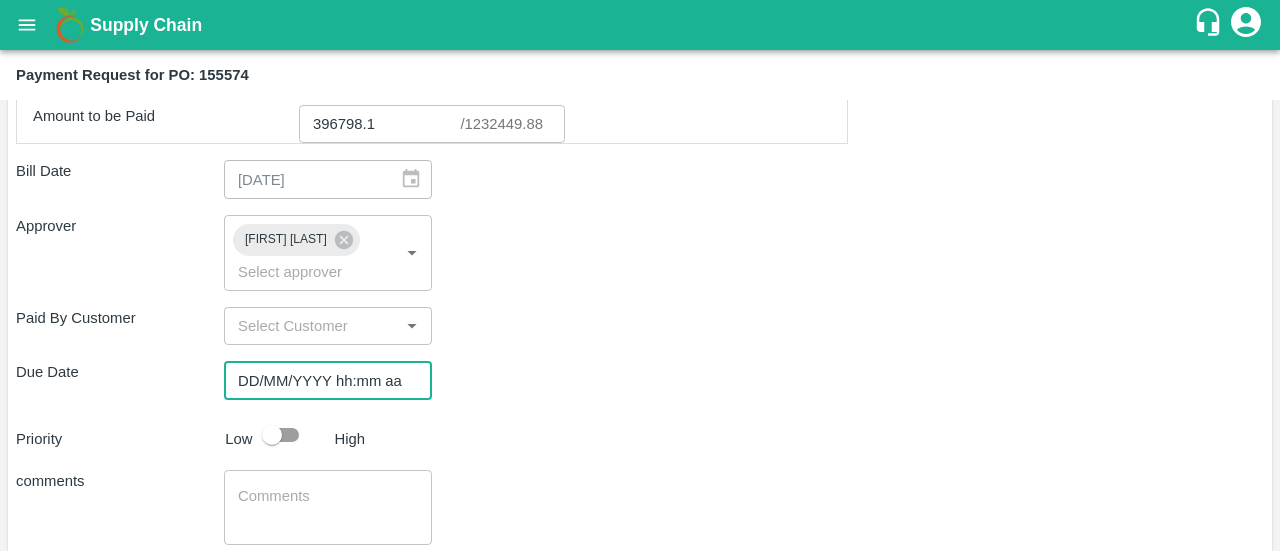 click on "DD/MM/YYYY hh:mm aa" at bounding box center [321, 380] 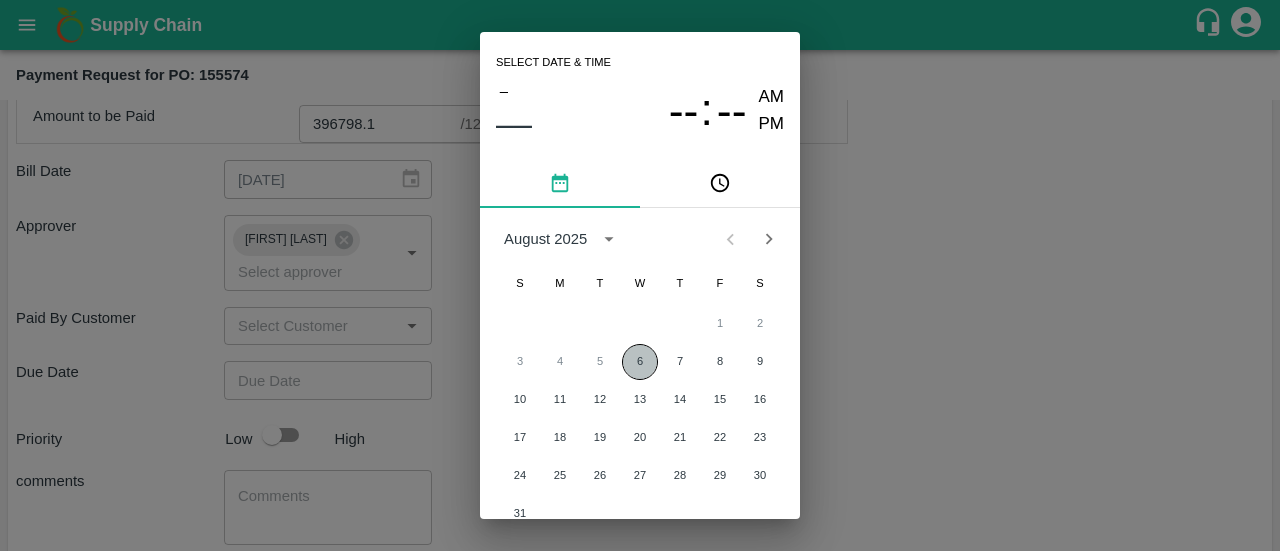 click on "6" at bounding box center [640, 362] 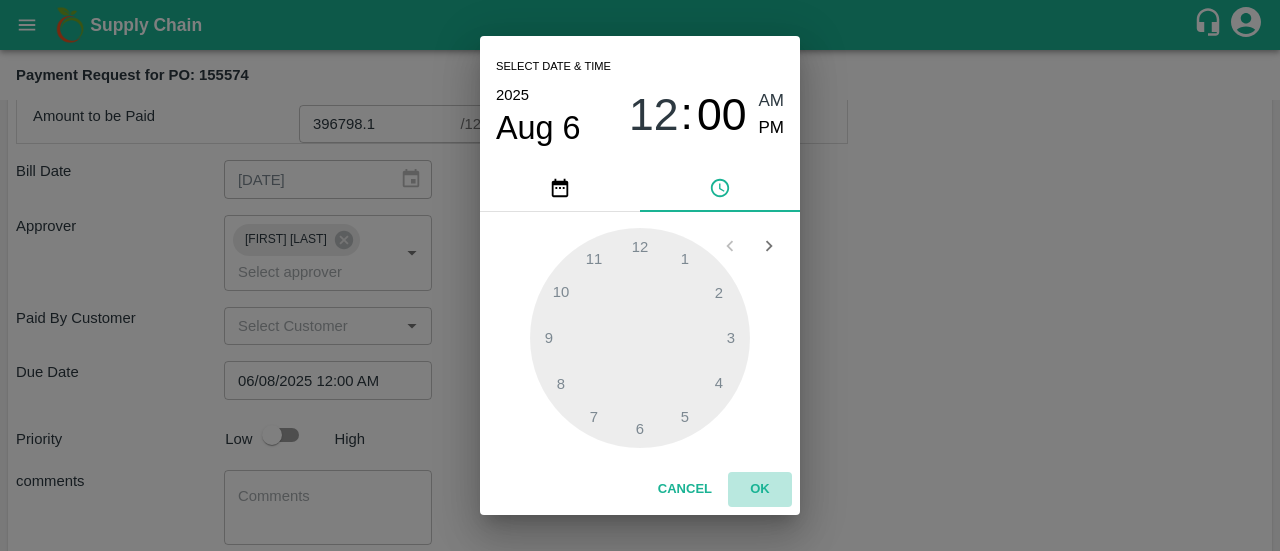 click on "OK" at bounding box center (760, 489) 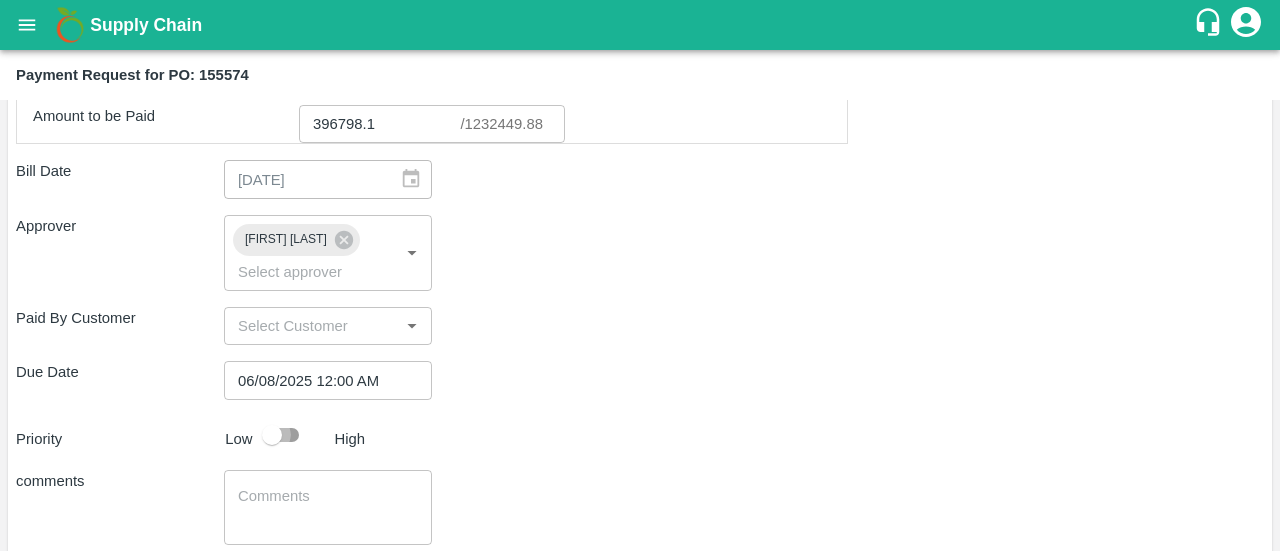 click at bounding box center [272, 435] 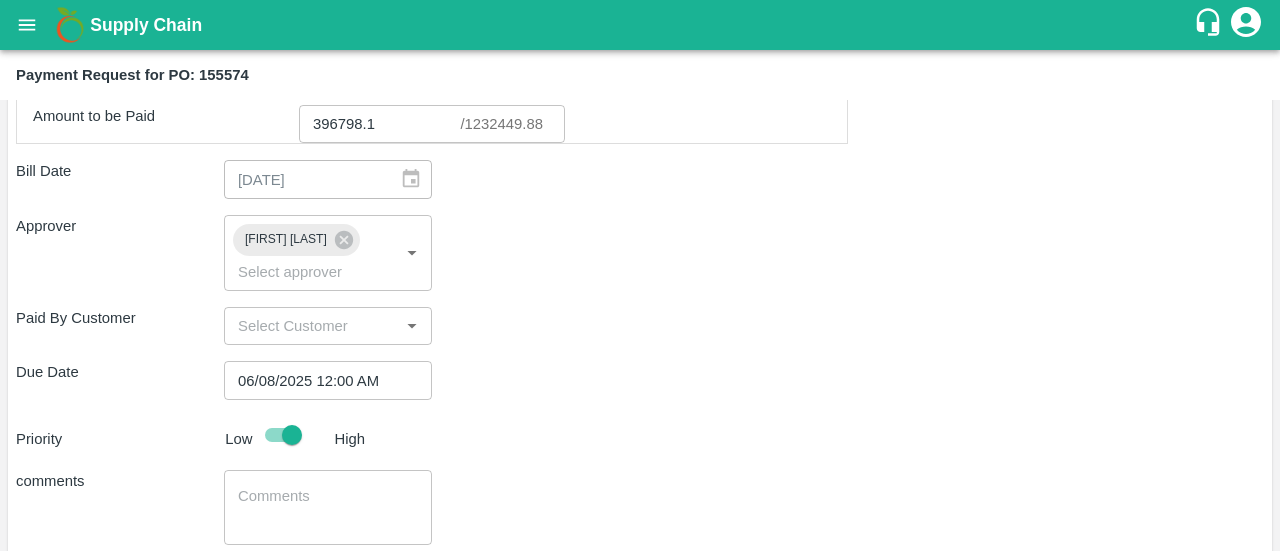 click on "x ​" at bounding box center [328, 507] 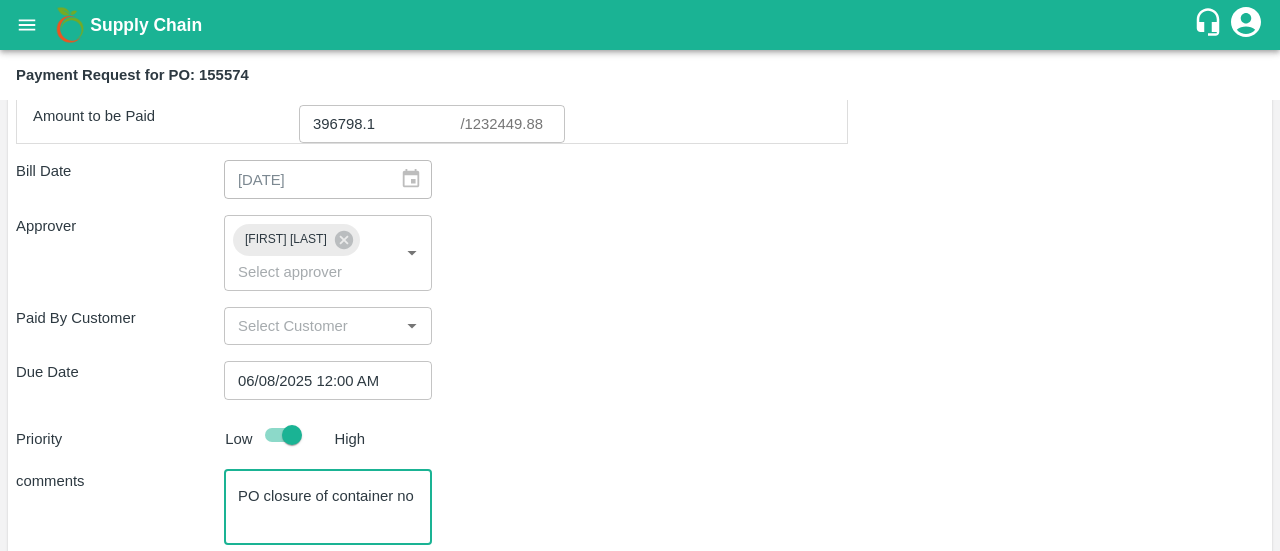 paste on "TCLU1224298" 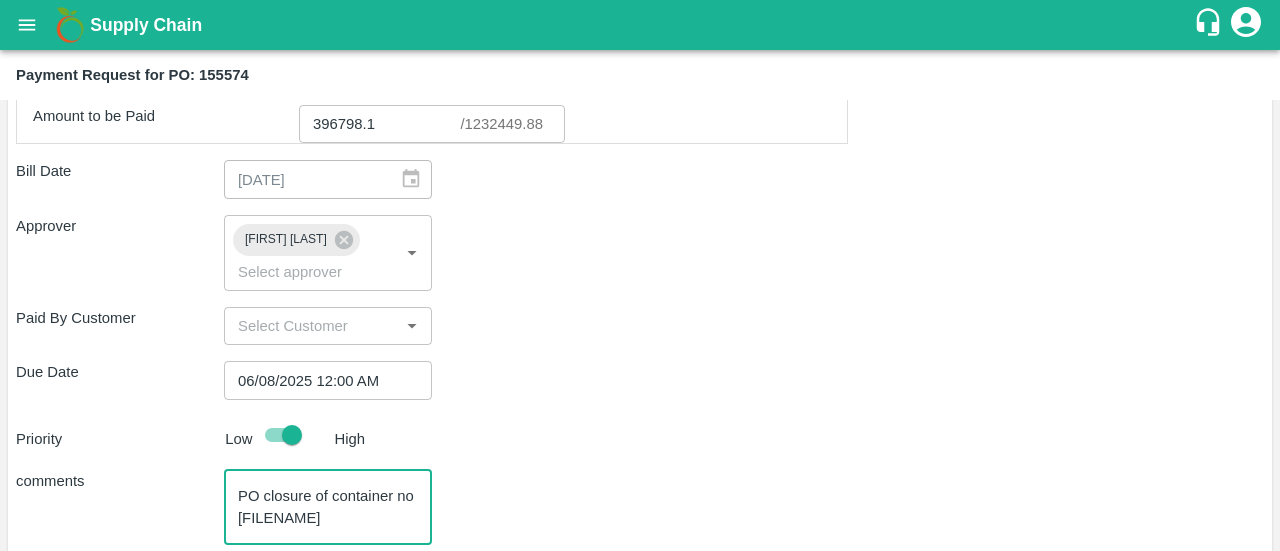type on "PO closure of container no [FILENAME]" 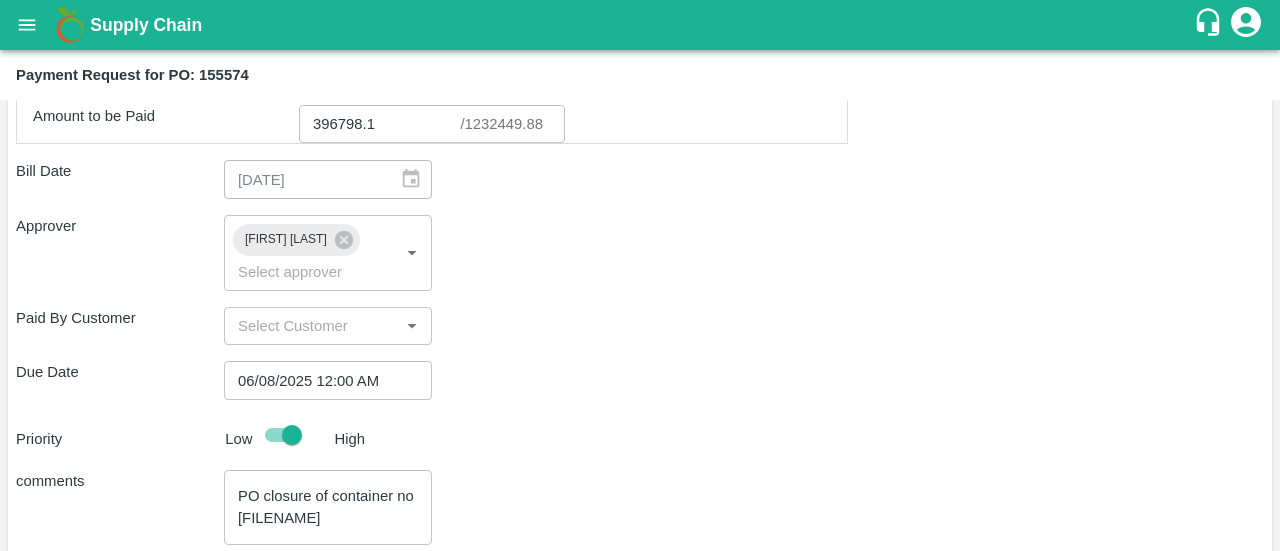 click on "Priority  Low  High" at bounding box center (636, 435) 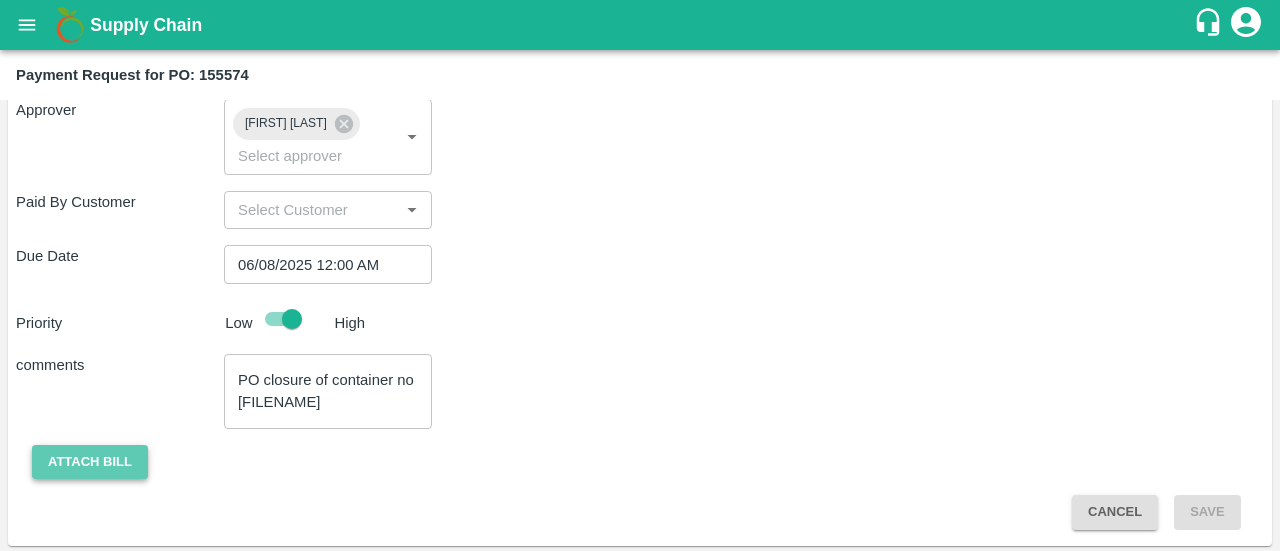 click on "Attach bill" at bounding box center (90, 462) 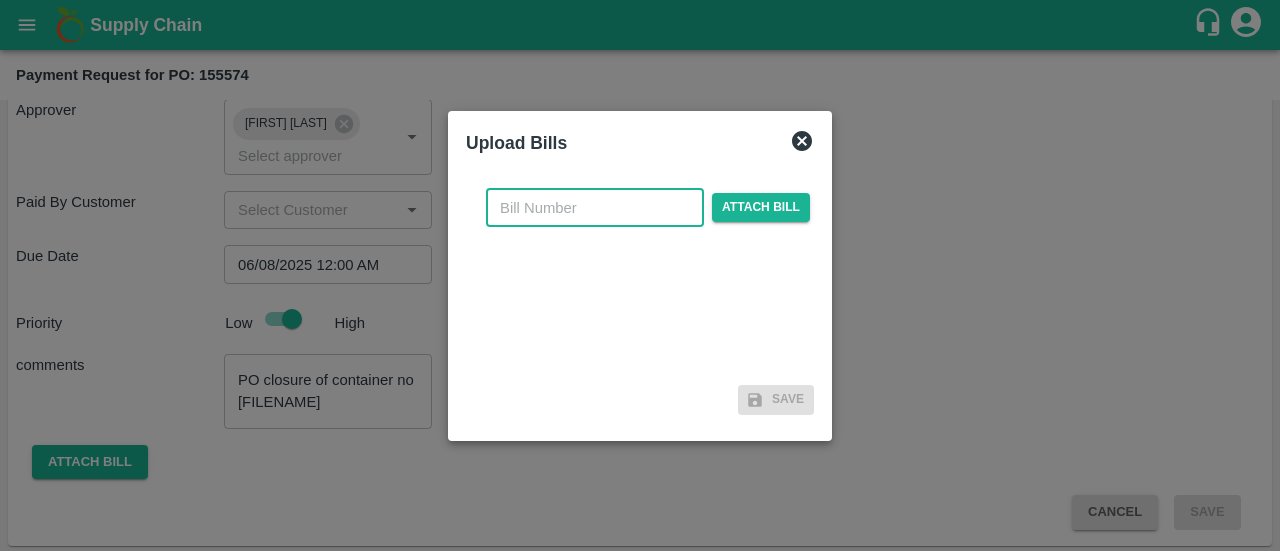 click at bounding box center [595, 208] 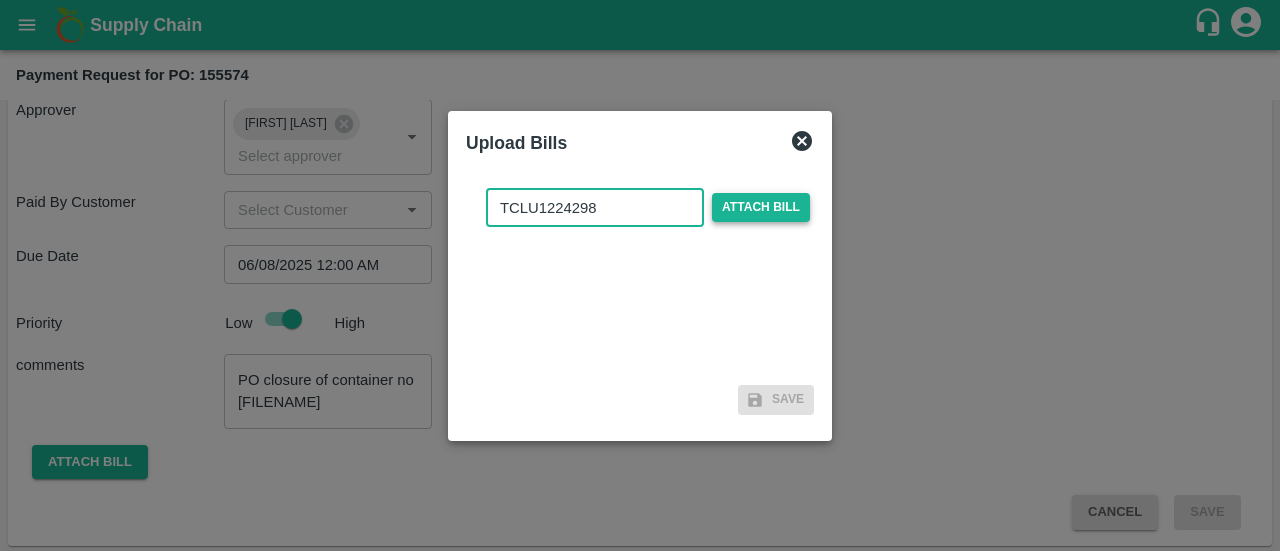 type on "TCLU1224298" 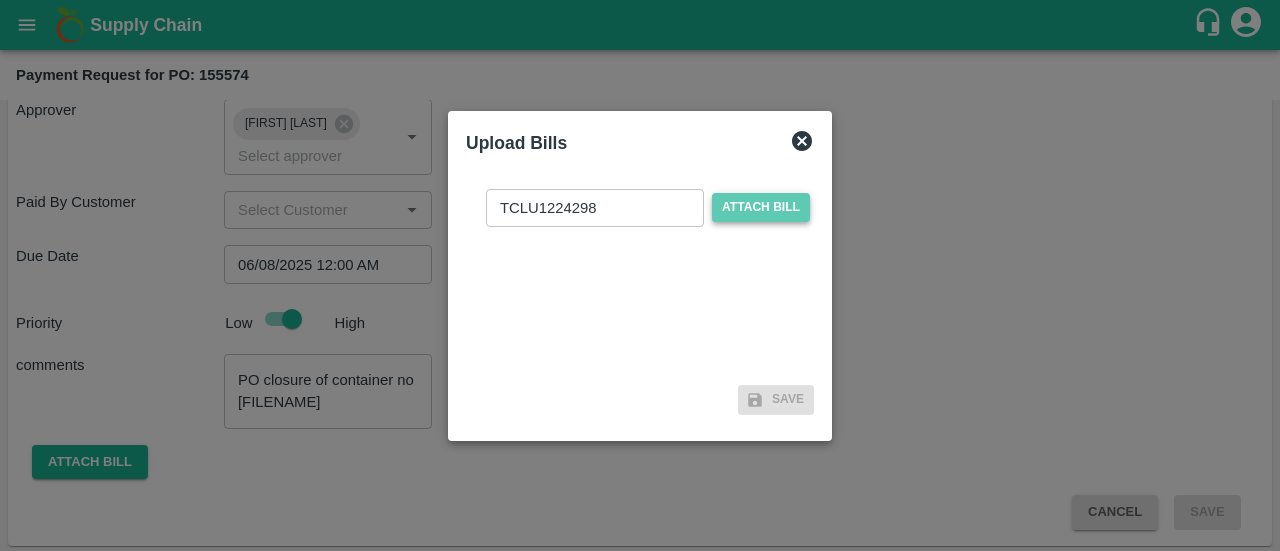 click on "Attach bill" at bounding box center (761, 207) 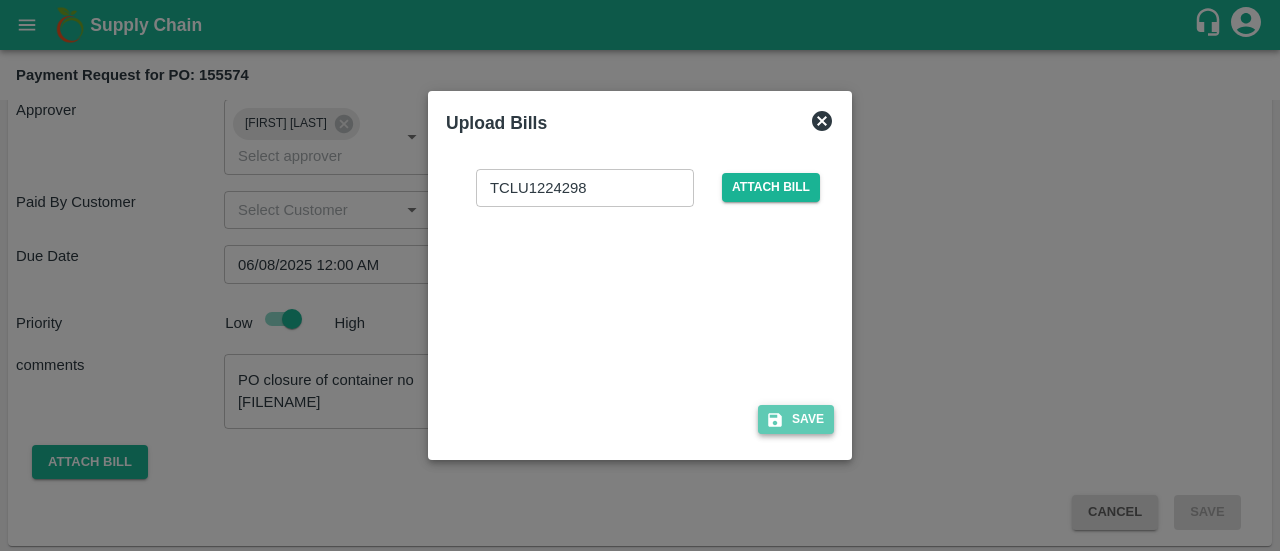 click on "Save" at bounding box center [796, 419] 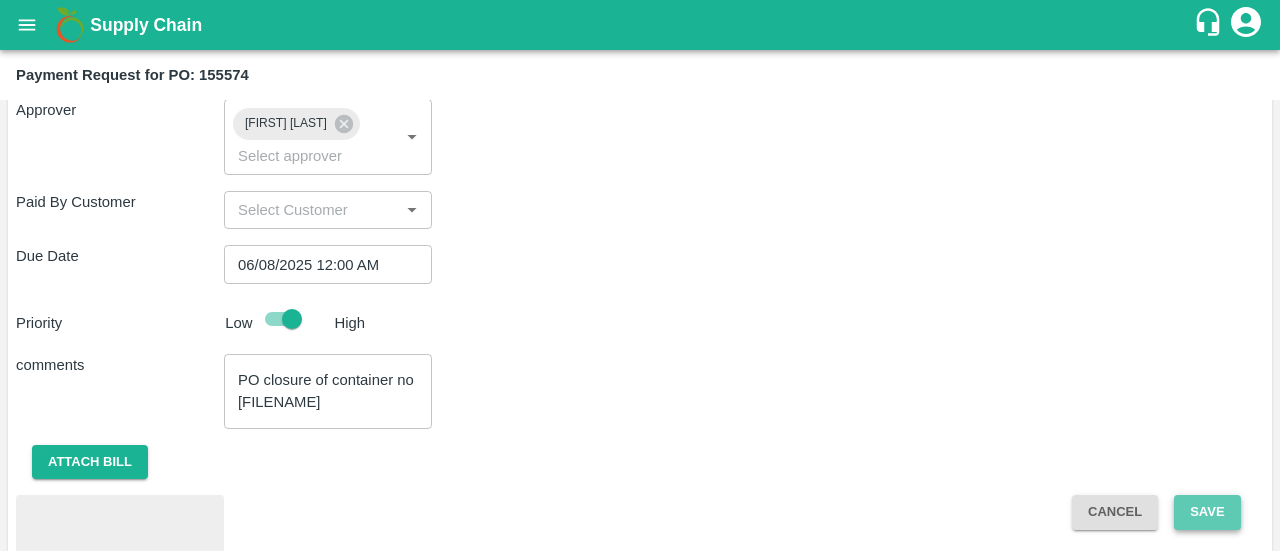 click on "Save" at bounding box center (1207, 512) 